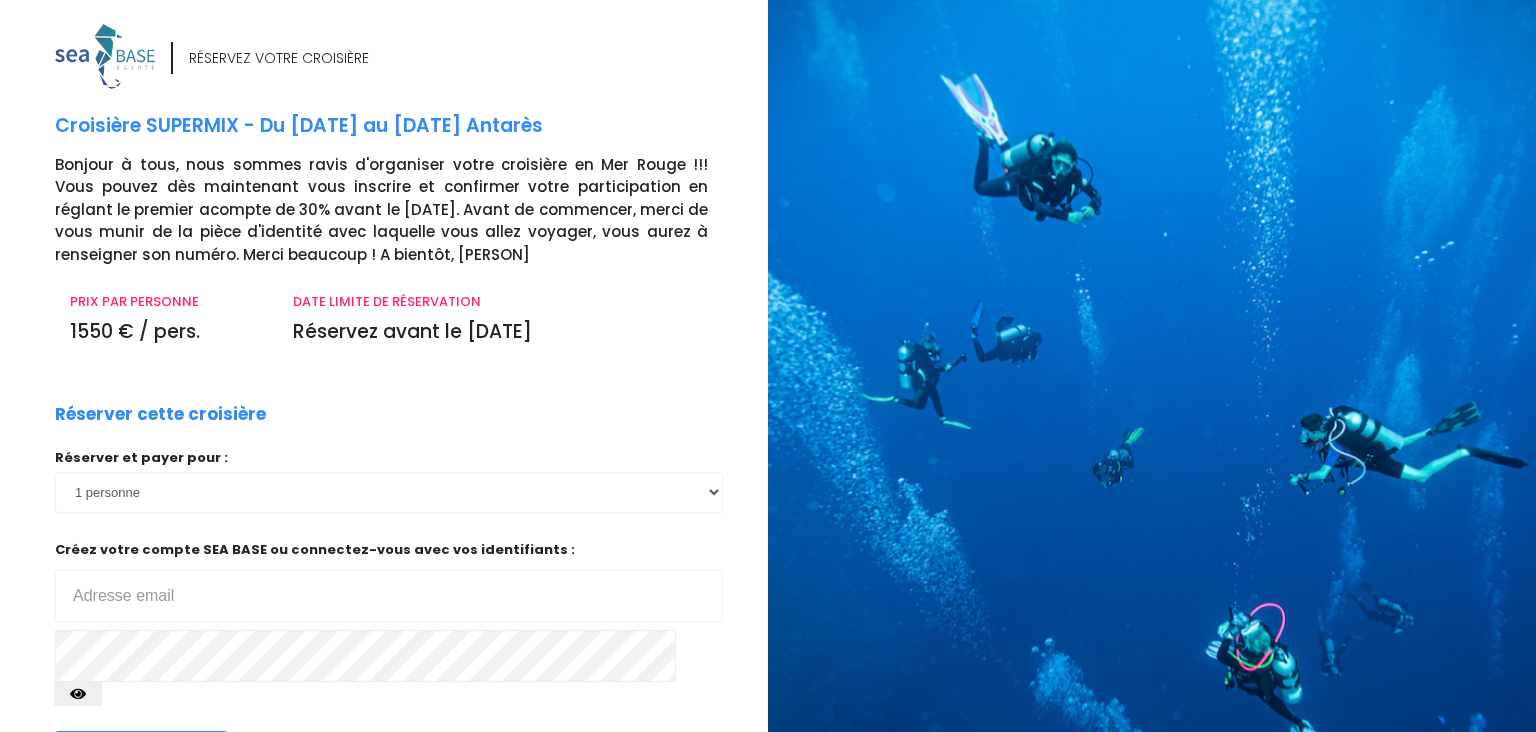 scroll, scrollTop: 0, scrollLeft: 0, axis: both 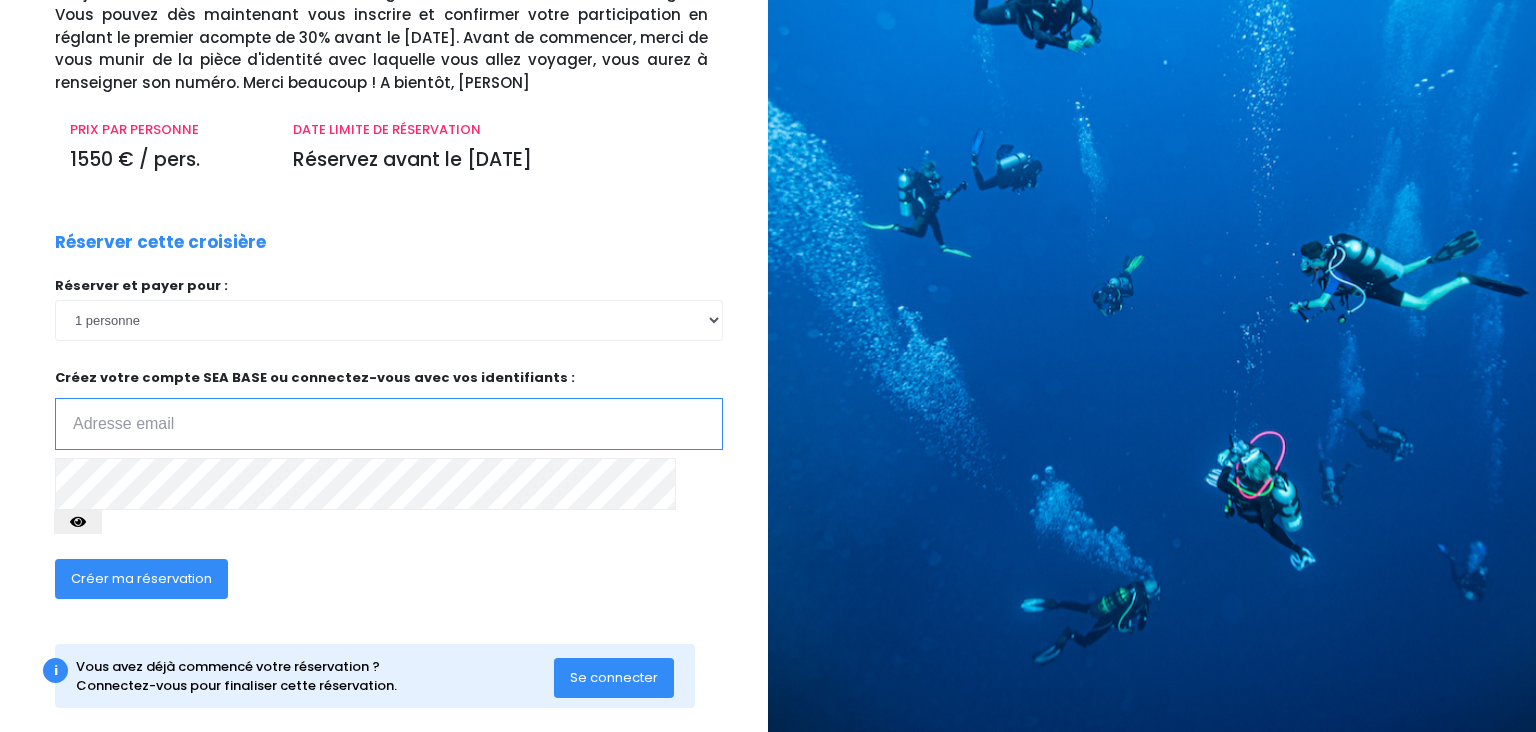 click at bounding box center (389, 424) 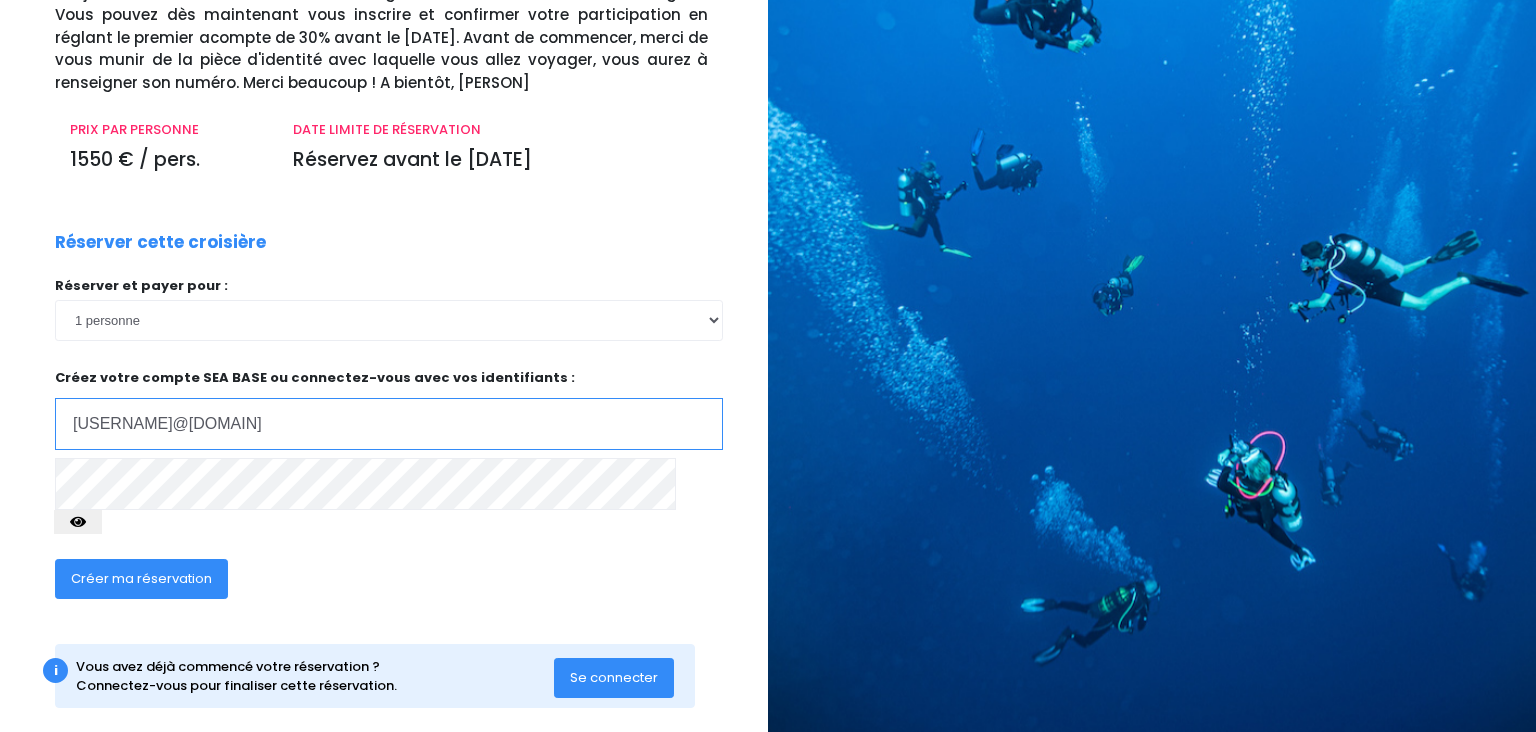 type on "charlyalexandre98@gmail.com" 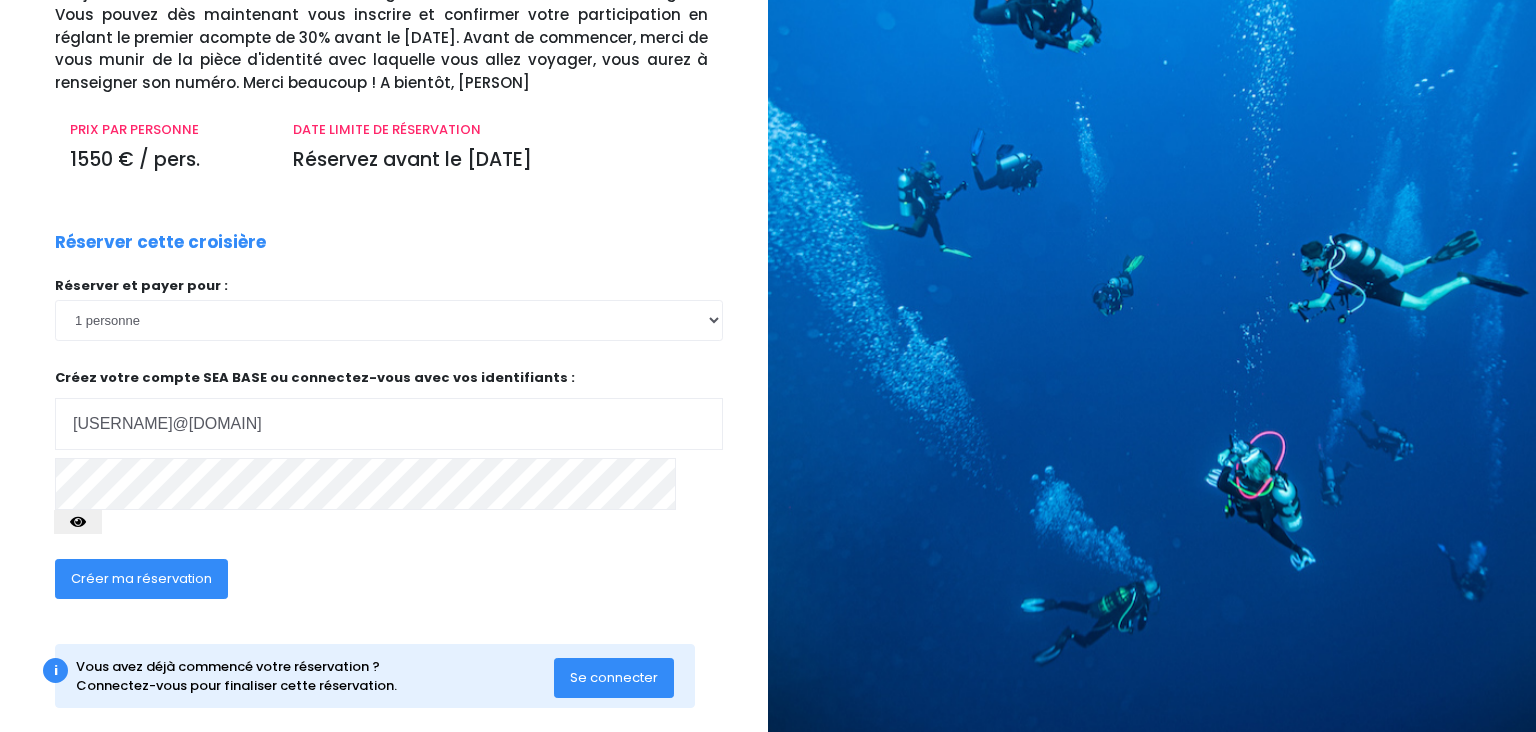 click on "Créer ma réservation" at bounding box center (141, 579) 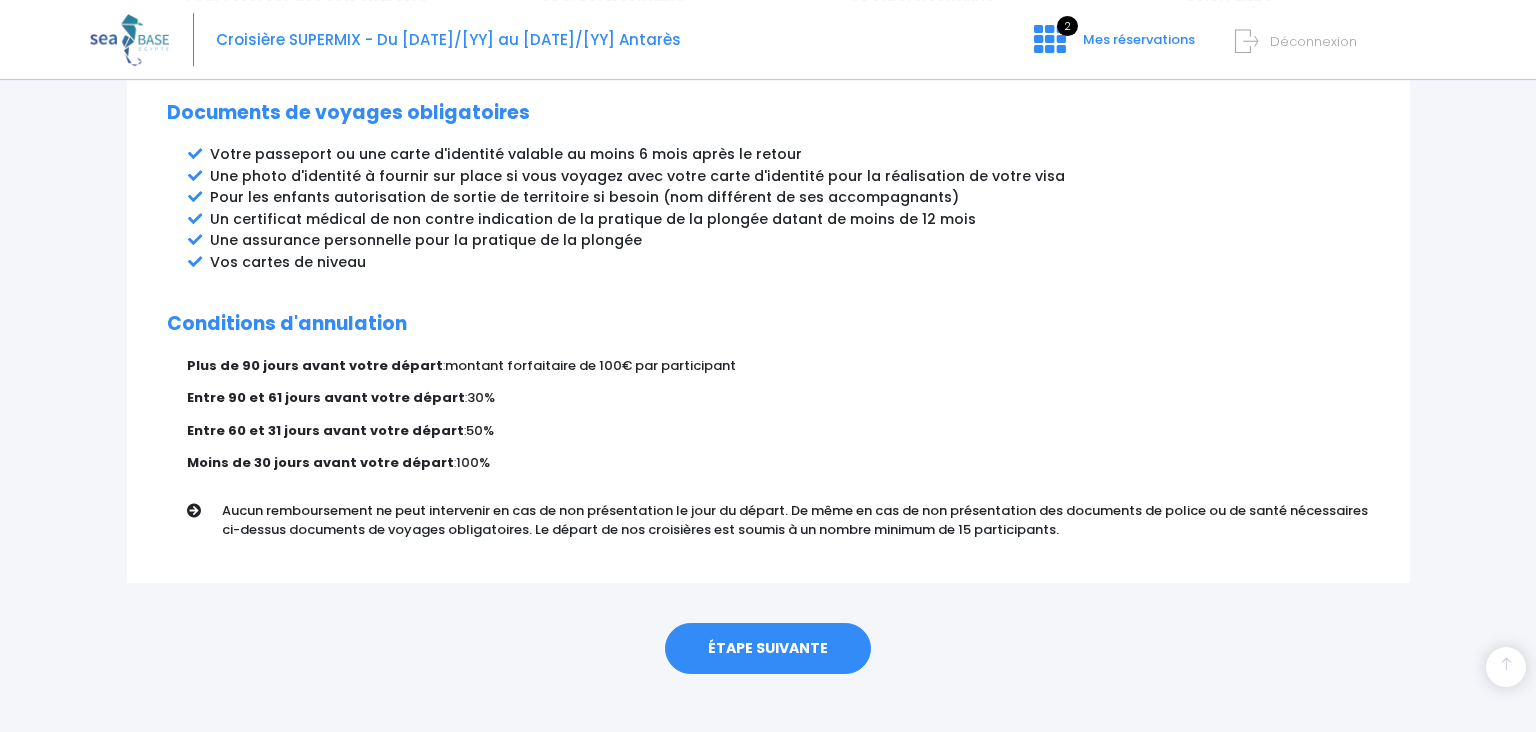 scroll, scrollTop: 1076, scrollLeft: 0, axis: vertical 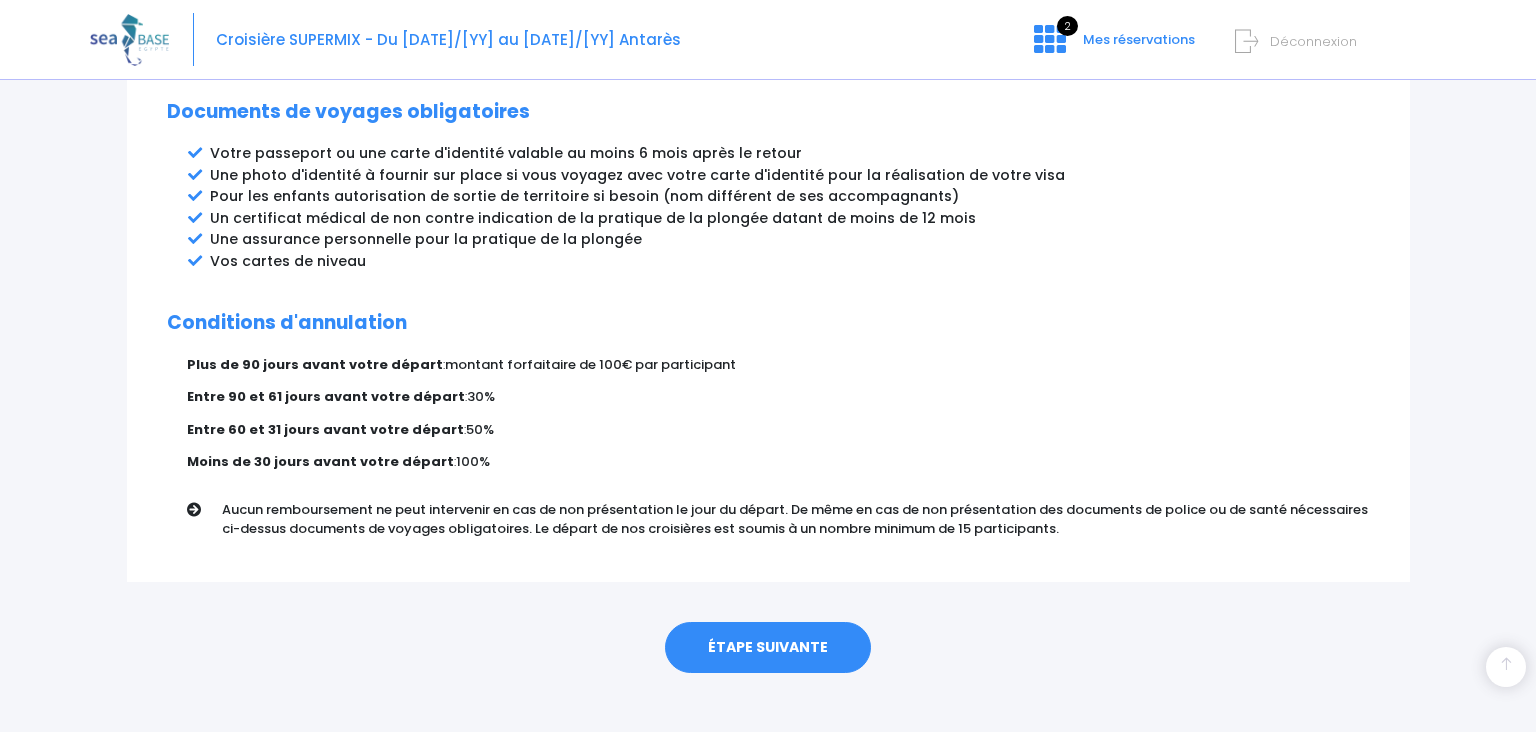 click on "ÉTAPE SUIVANTE" at bounding box center [768, 648] 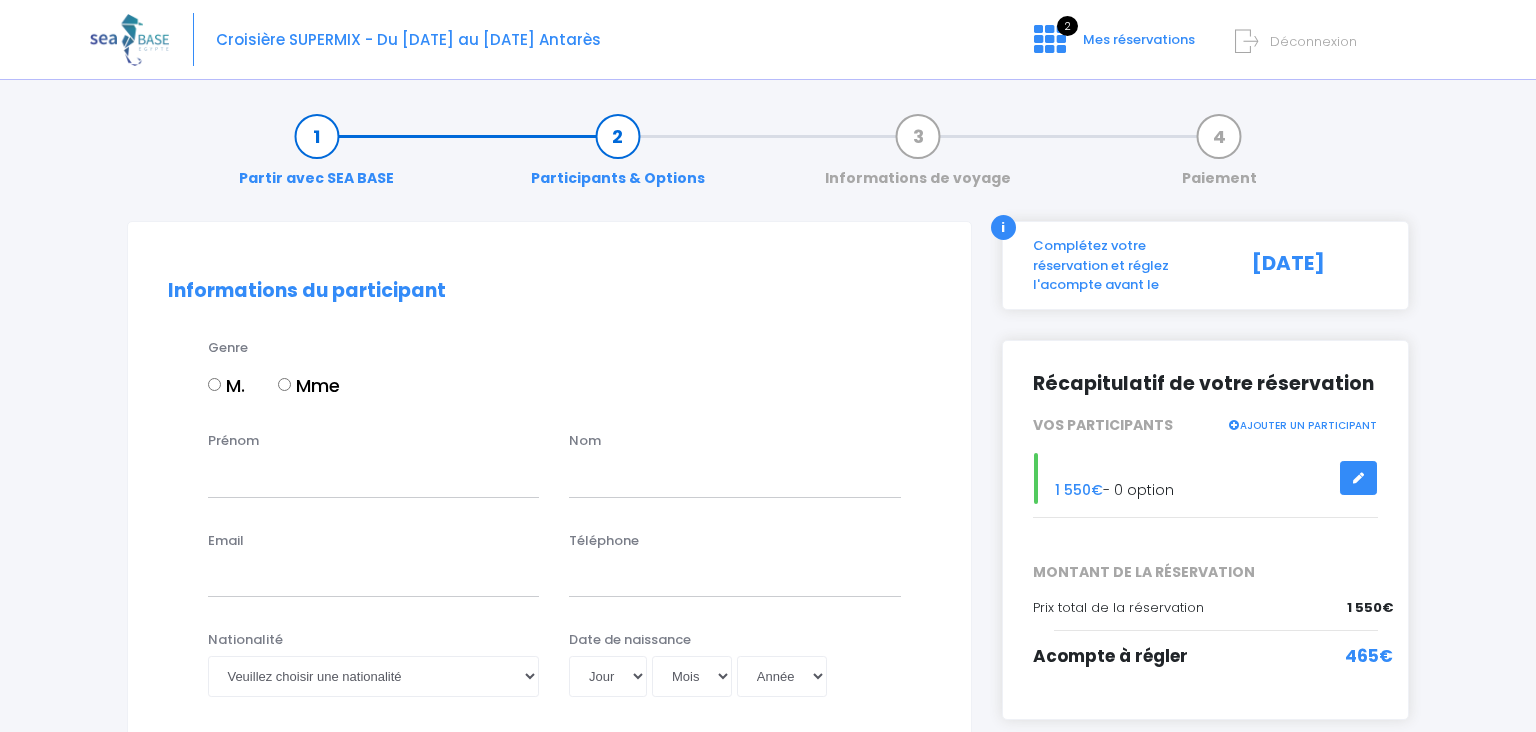 scroll, scrollTop: 0, scrollLeft: 0, axis: both 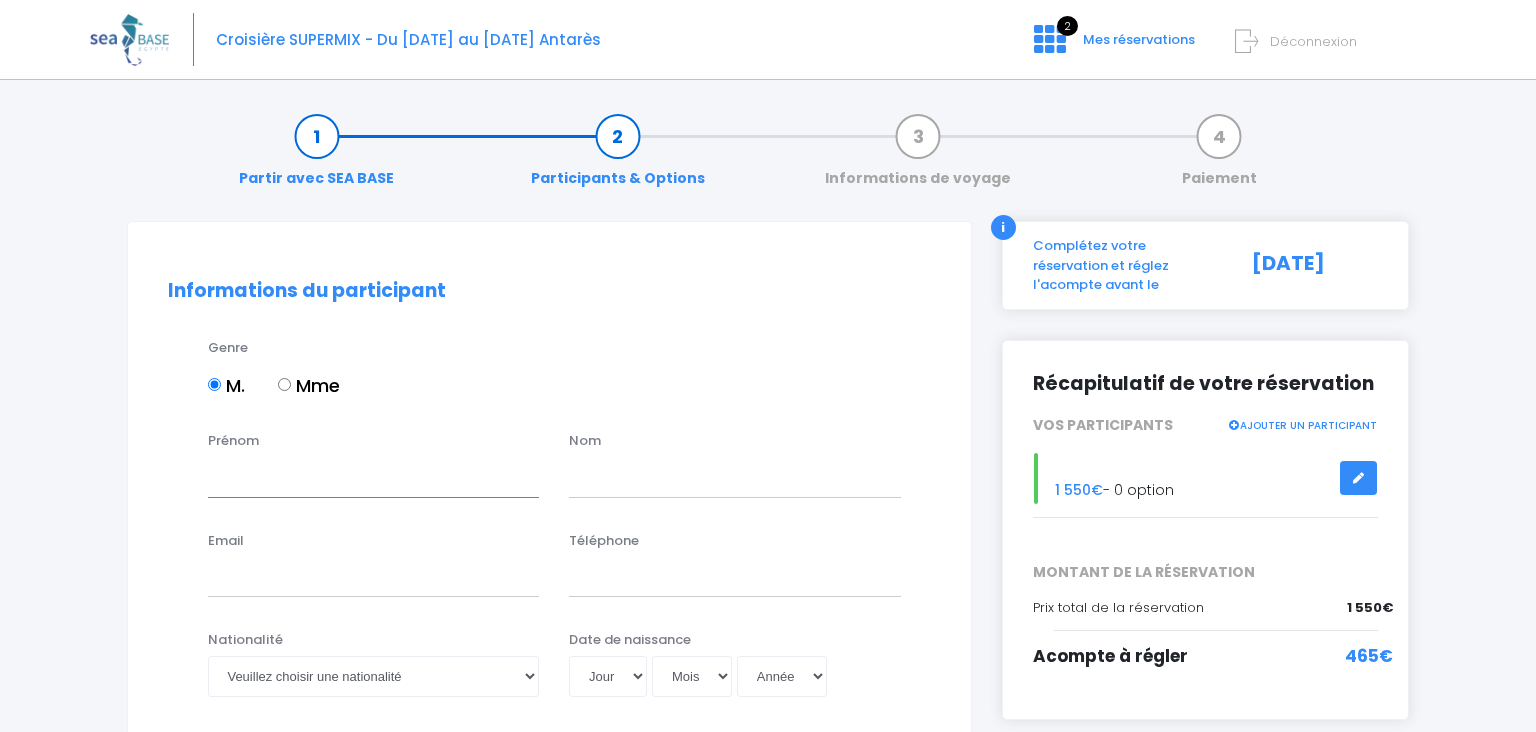 click on "Prénom" at bounding box center [374, 477] 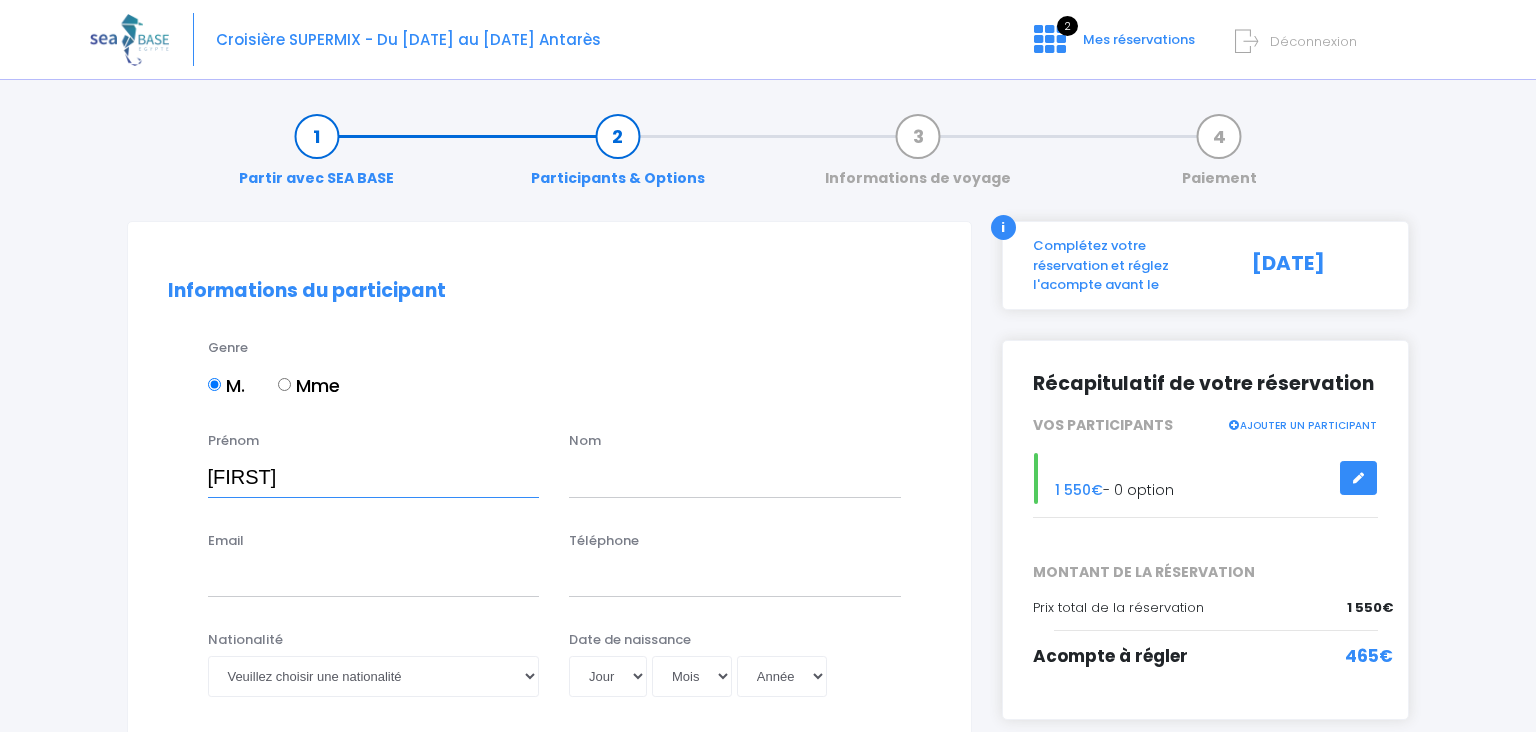 type on "Charly" 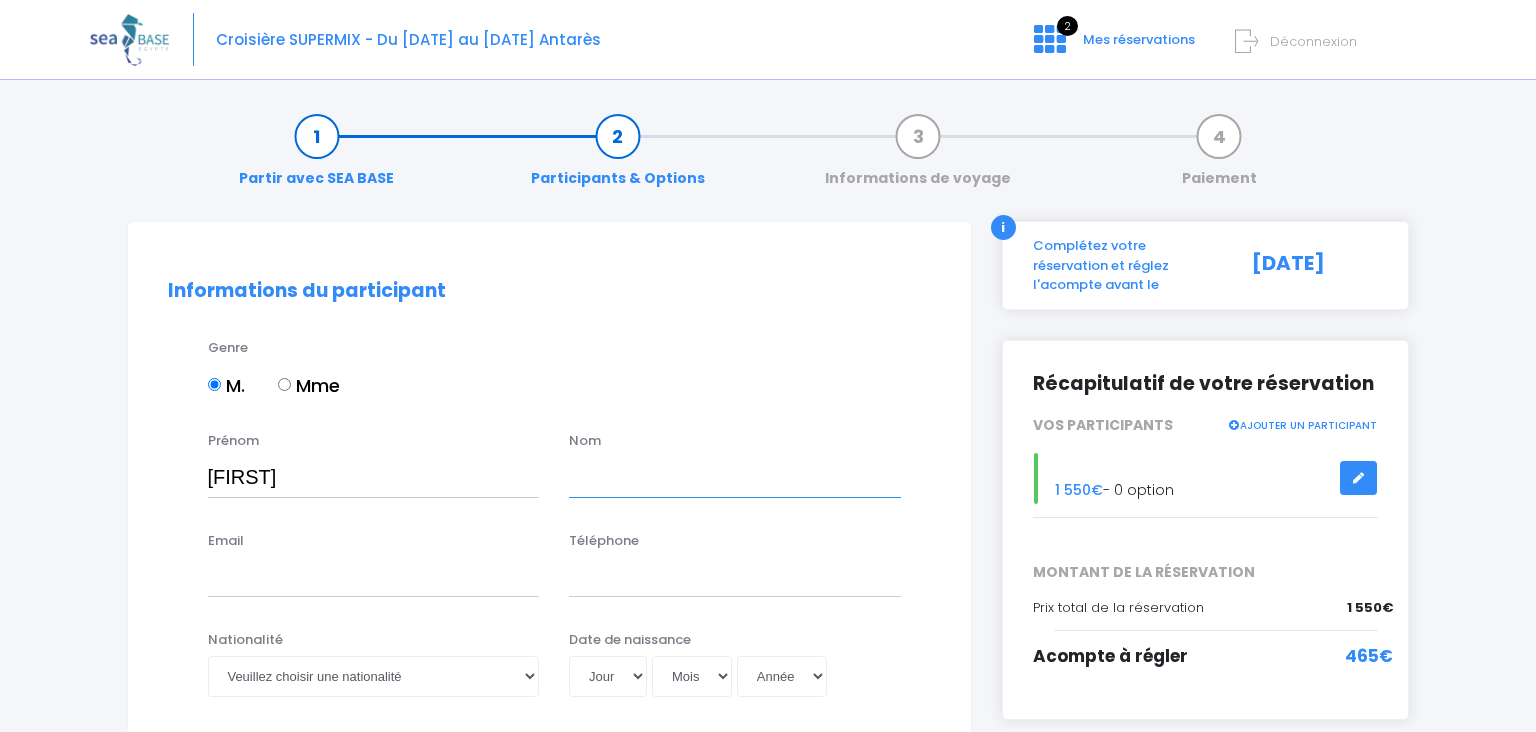 click at bounding box center [735, 477] 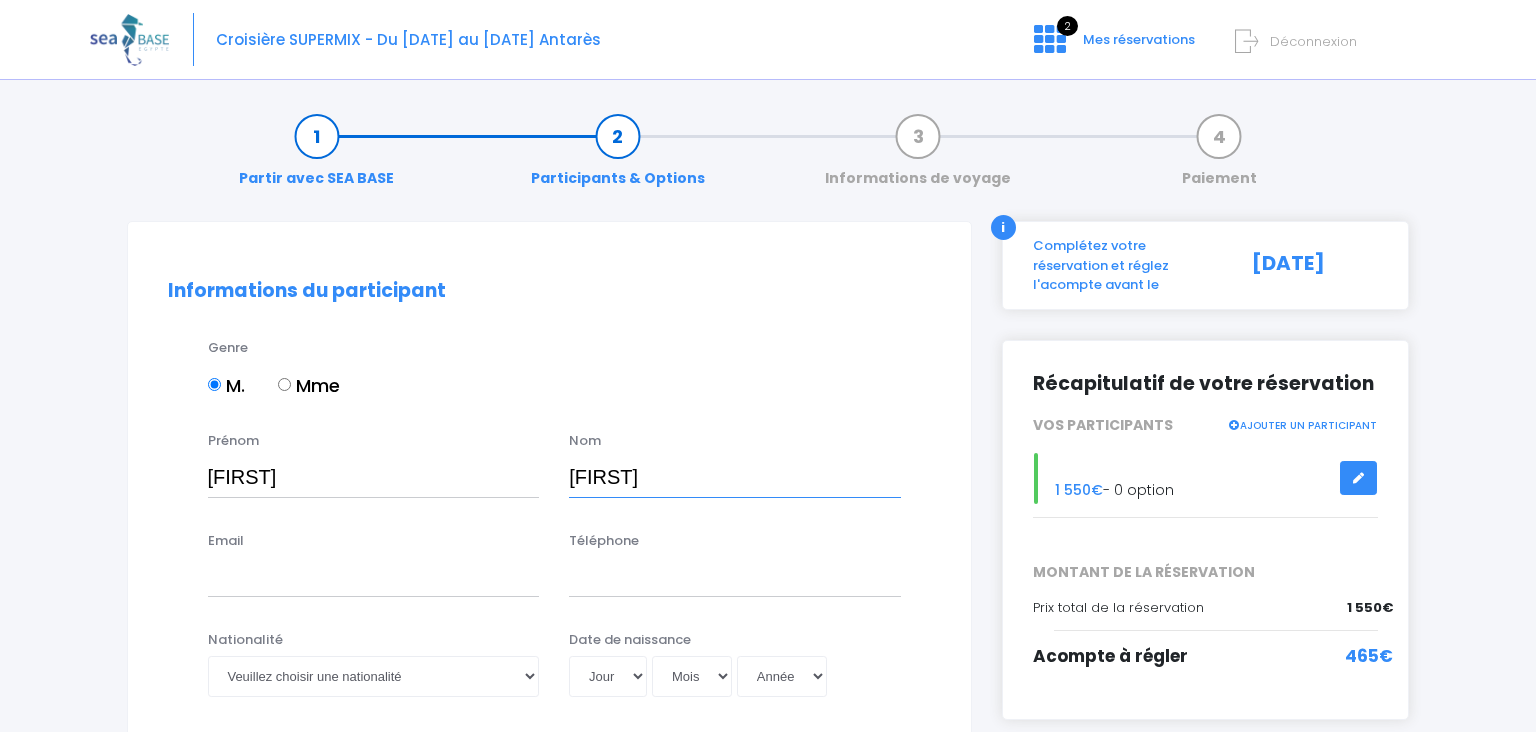 type on "ALEXANDRE" 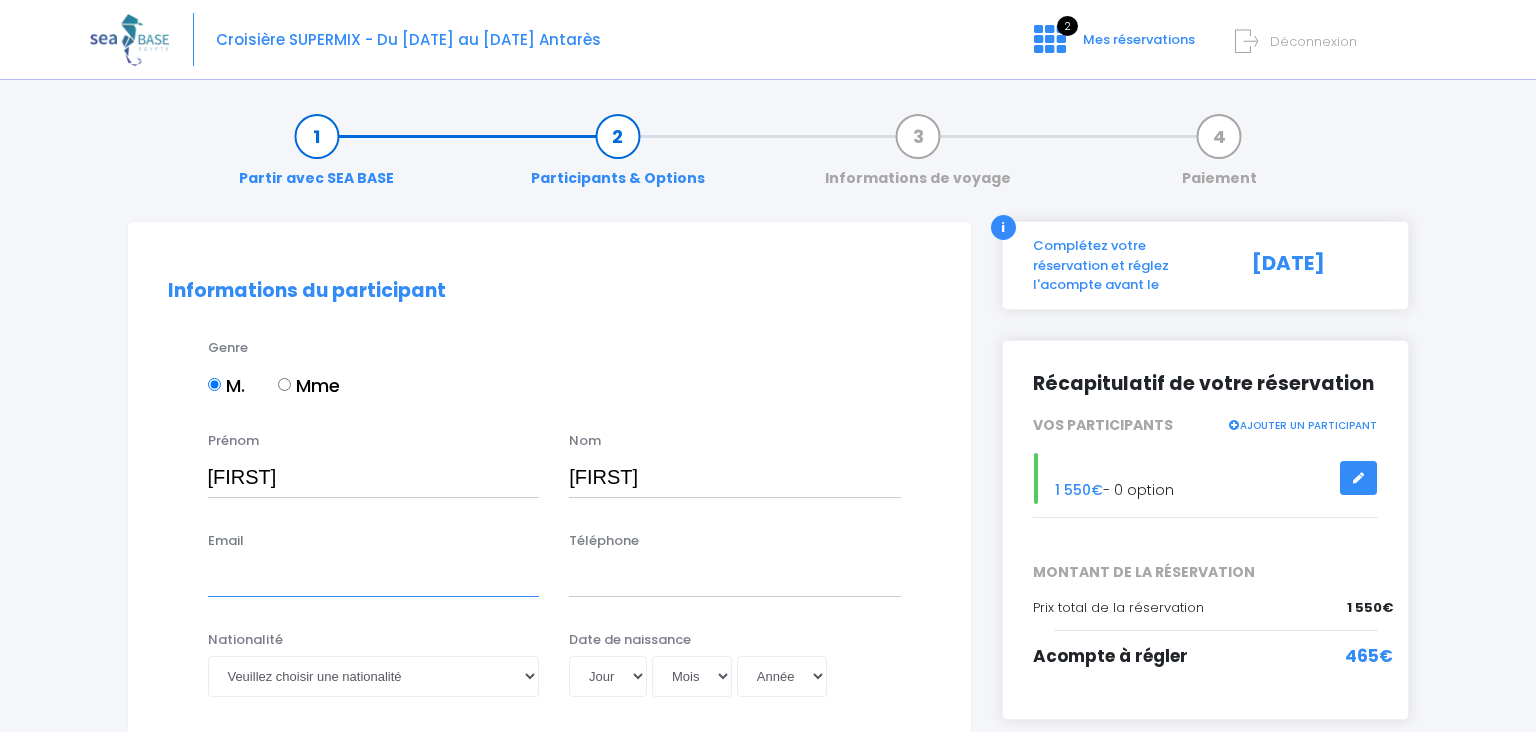 click on "Email" at bounding box center (374, 577) 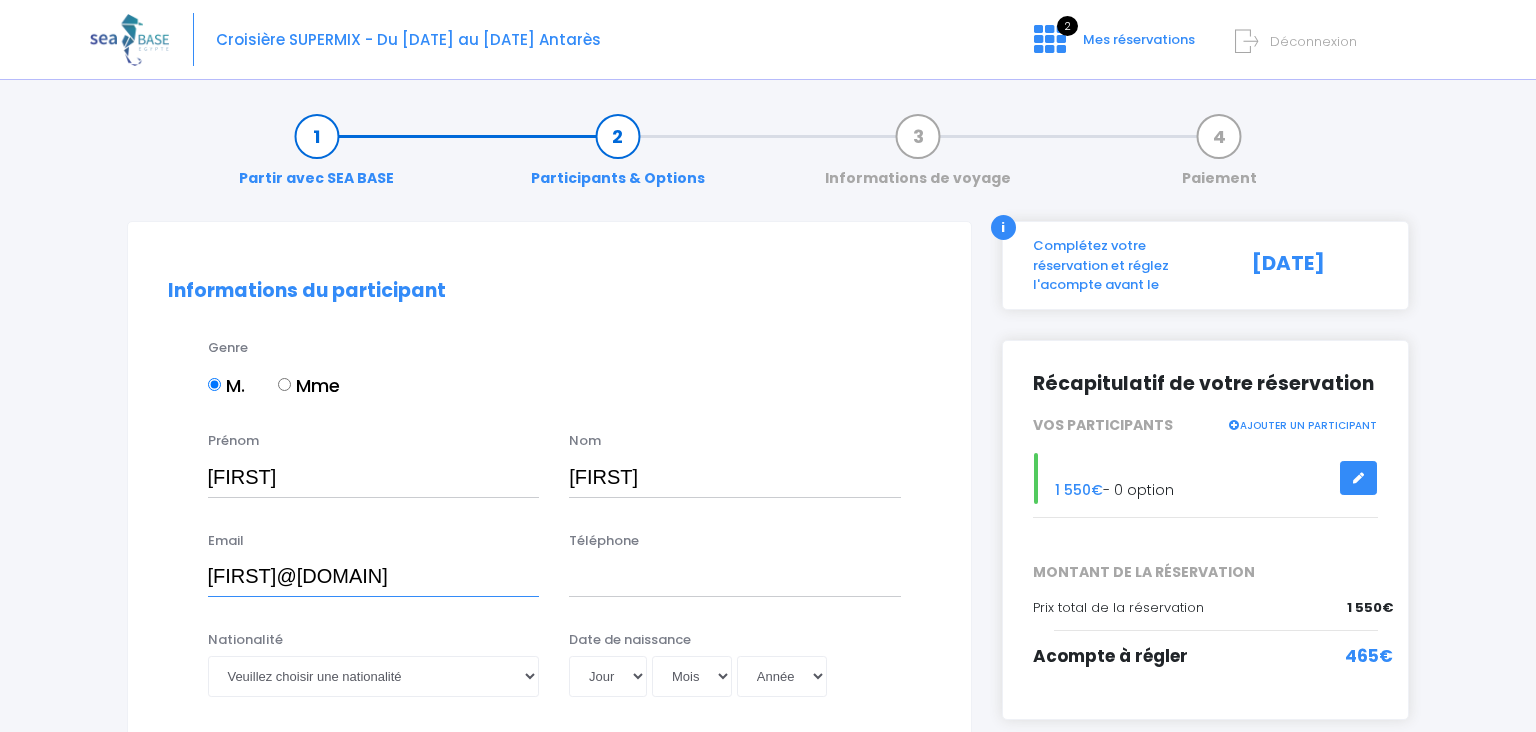 type on "charlyalexandre98@gmail.com" 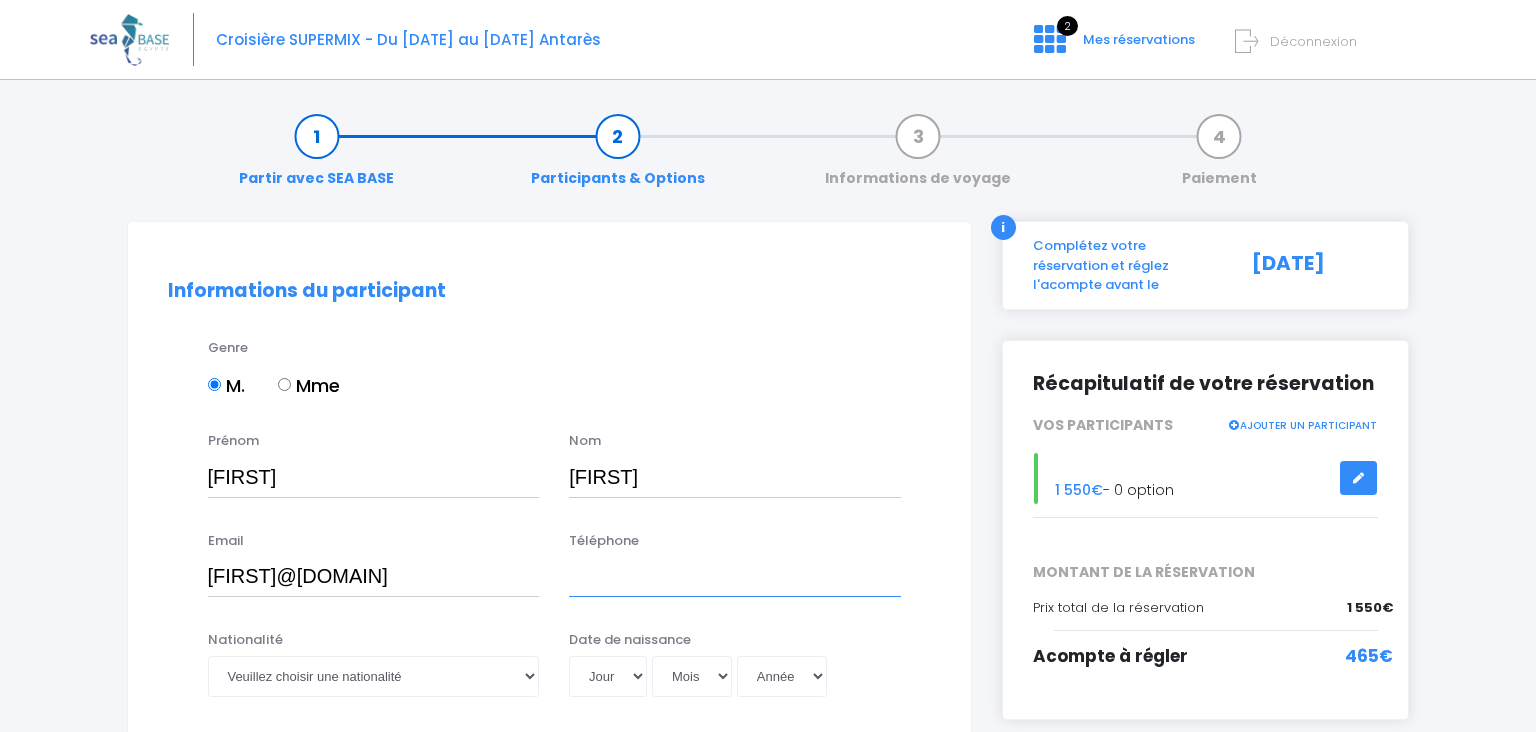 click on "Téléphone" at bounding box center [735, 577] 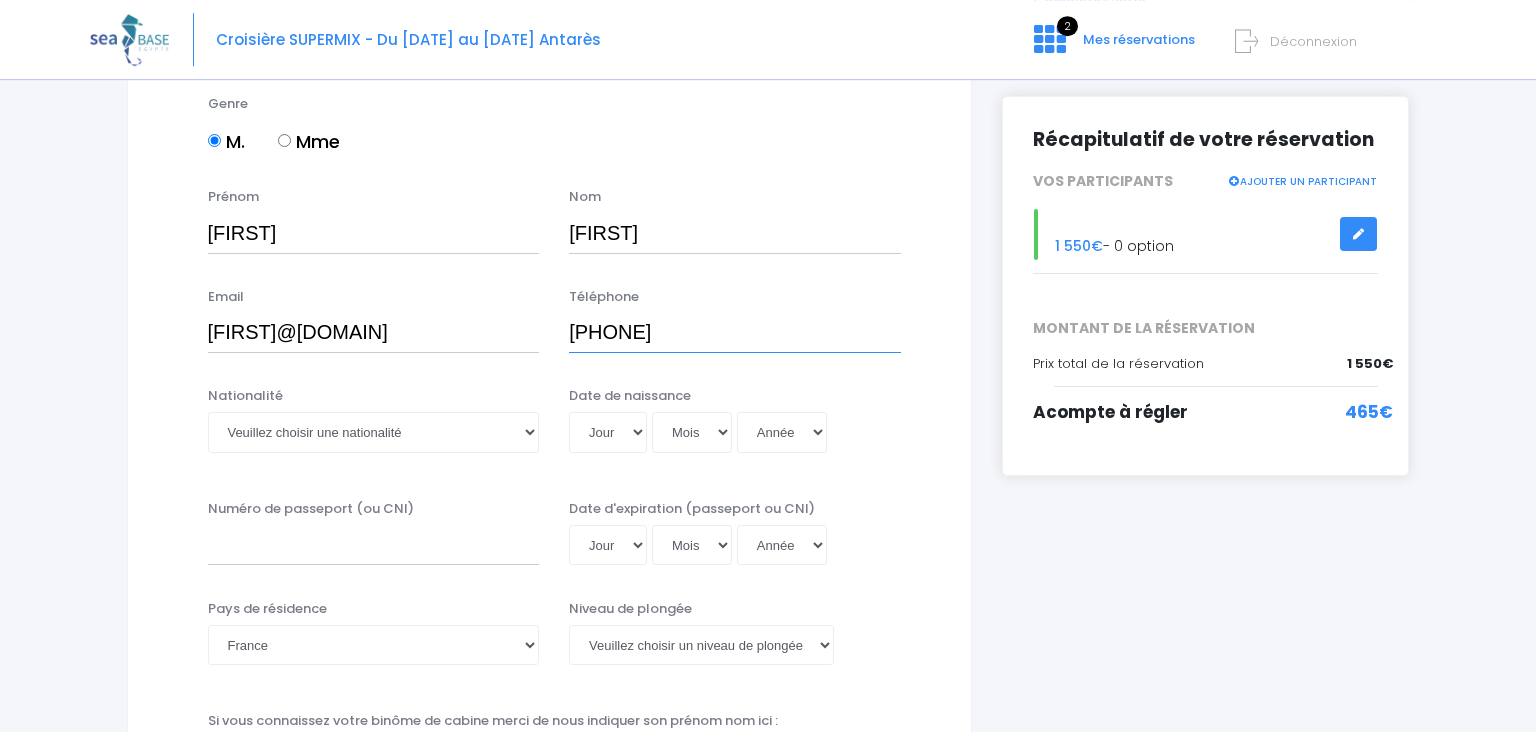 scroll, scrollTop: 260, scrollLeft: 0, axis: vertical 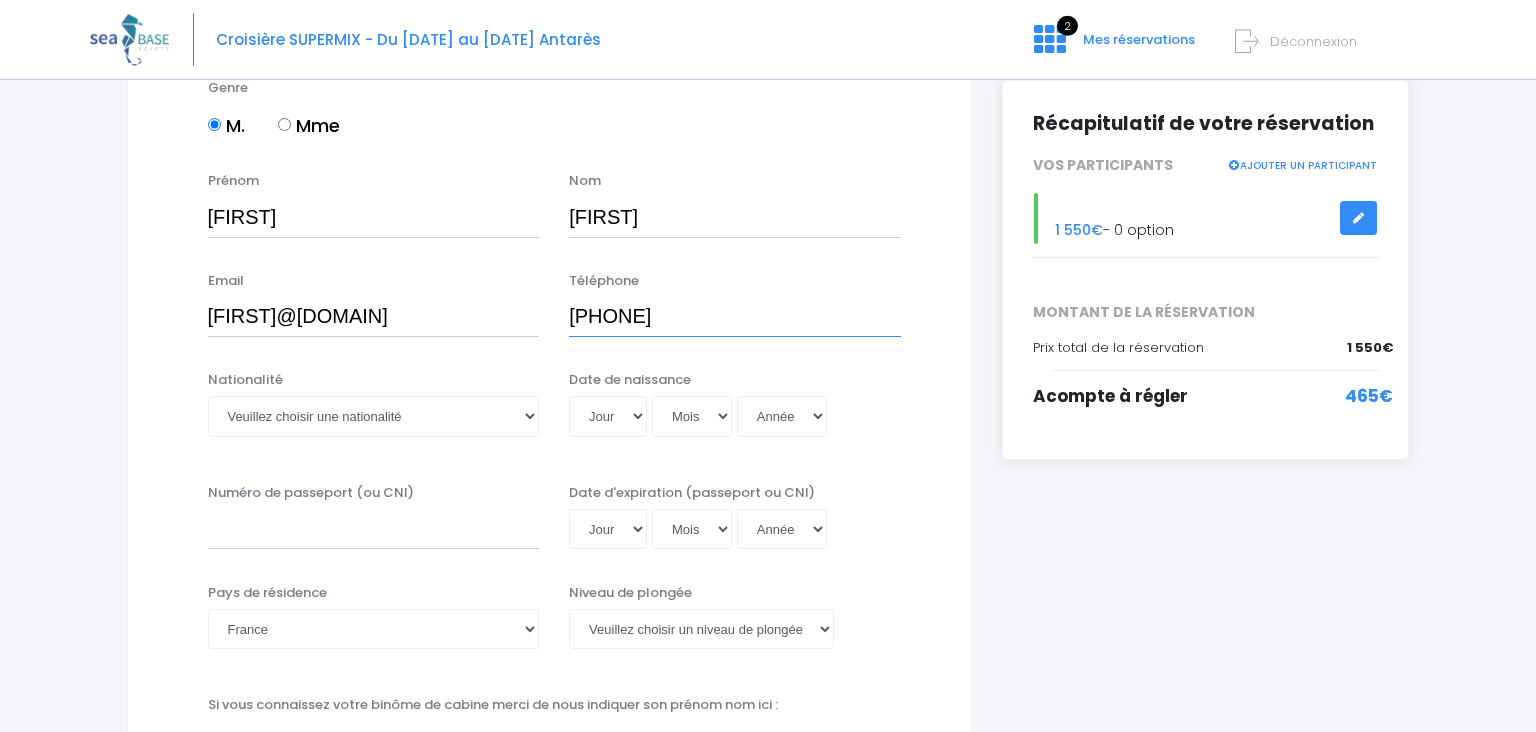 type on "0614448115" 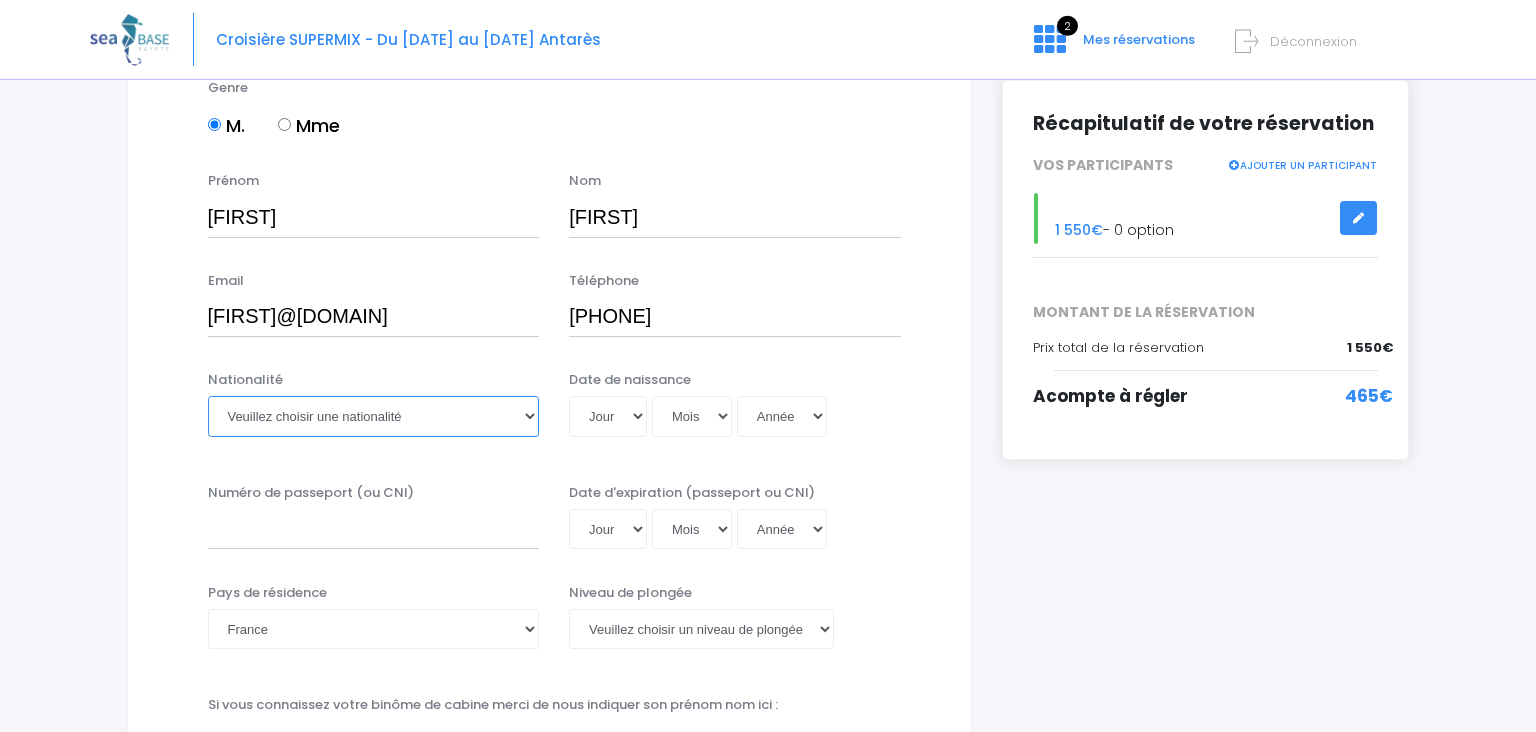 select on "Française" 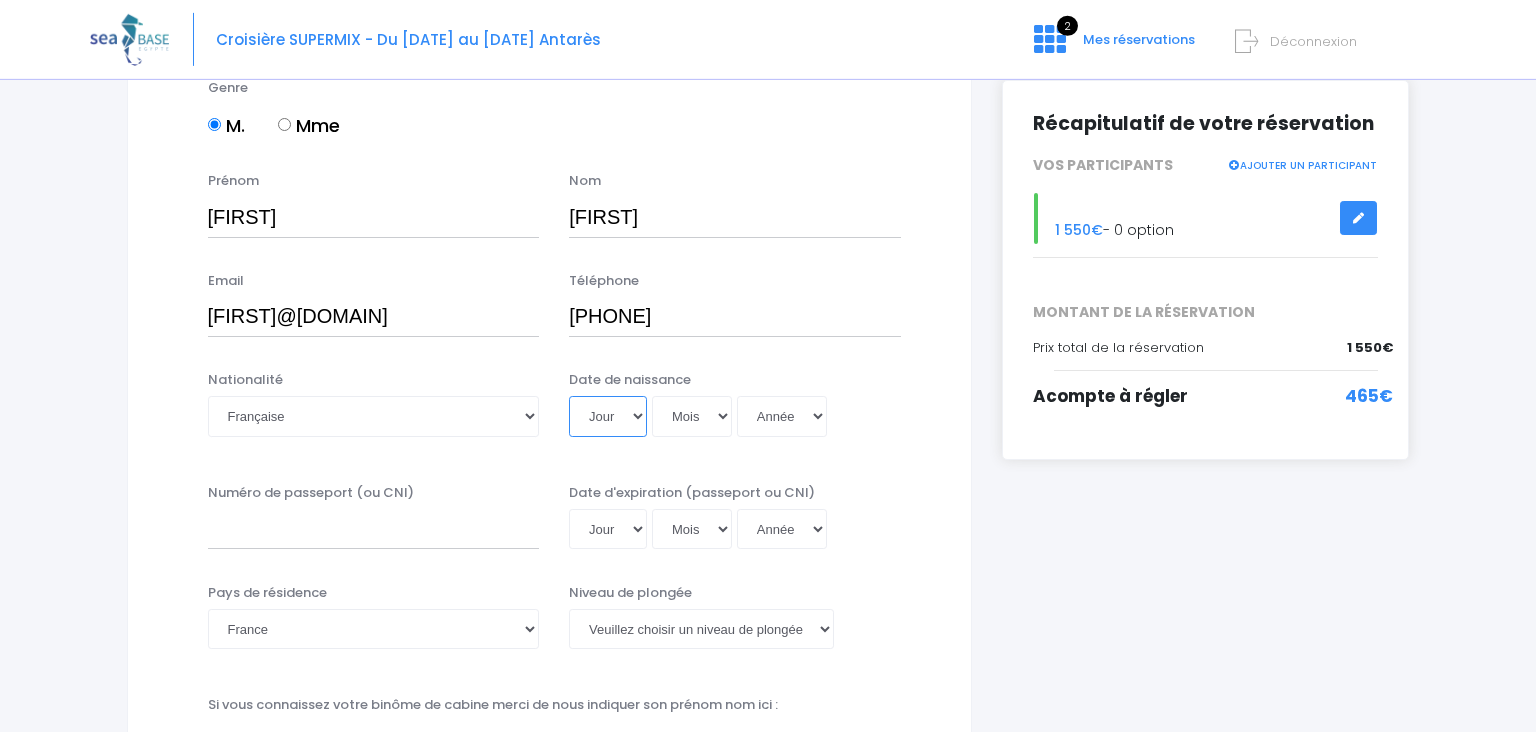 click on "Jour 01 02 03 04 05 06 07 08 09 10 11 12 13 14 15 16 17 18 19 20 21 22 23 24 25 26 27 28 29 30 31" at bounding box center [608, 416] 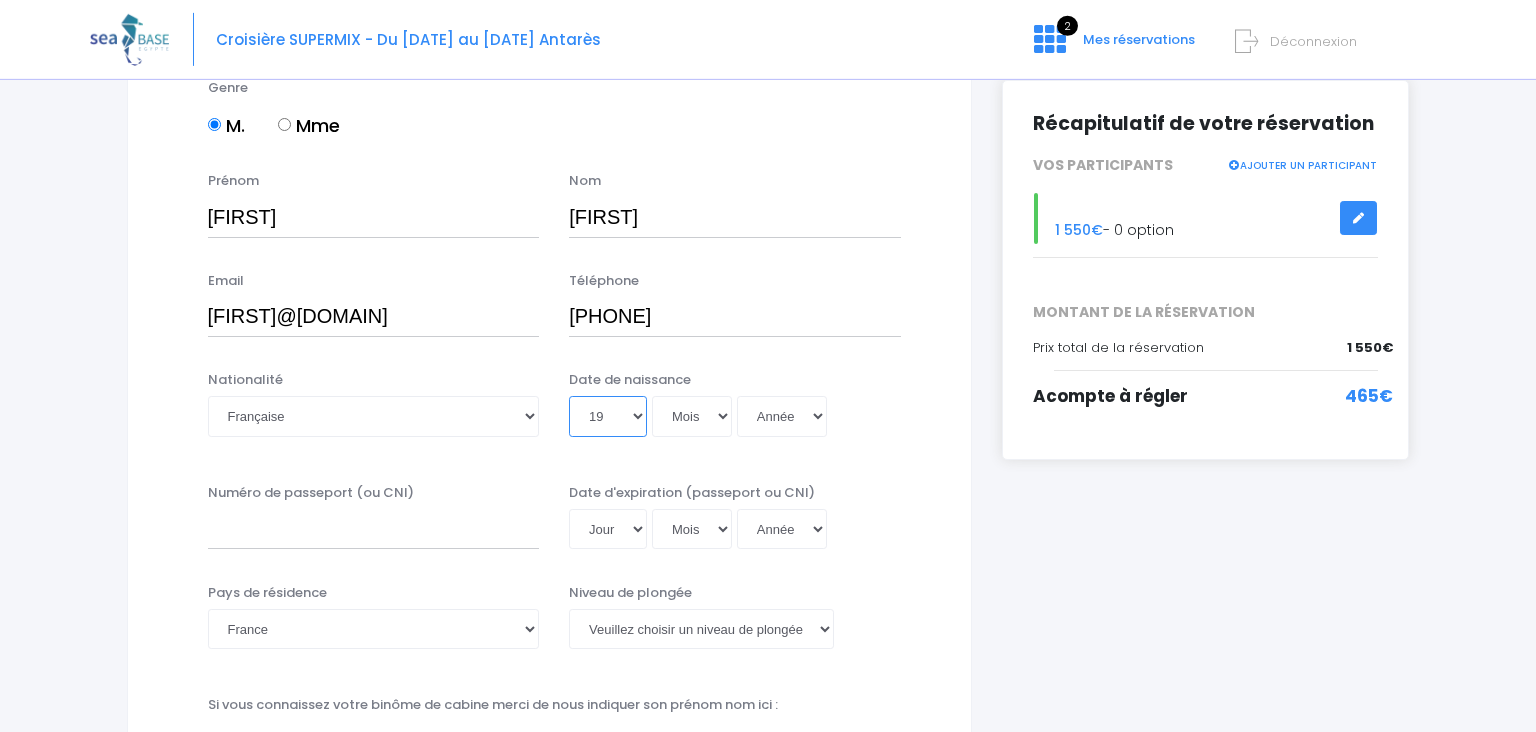 click on "19" at bounding box center [0, 0] 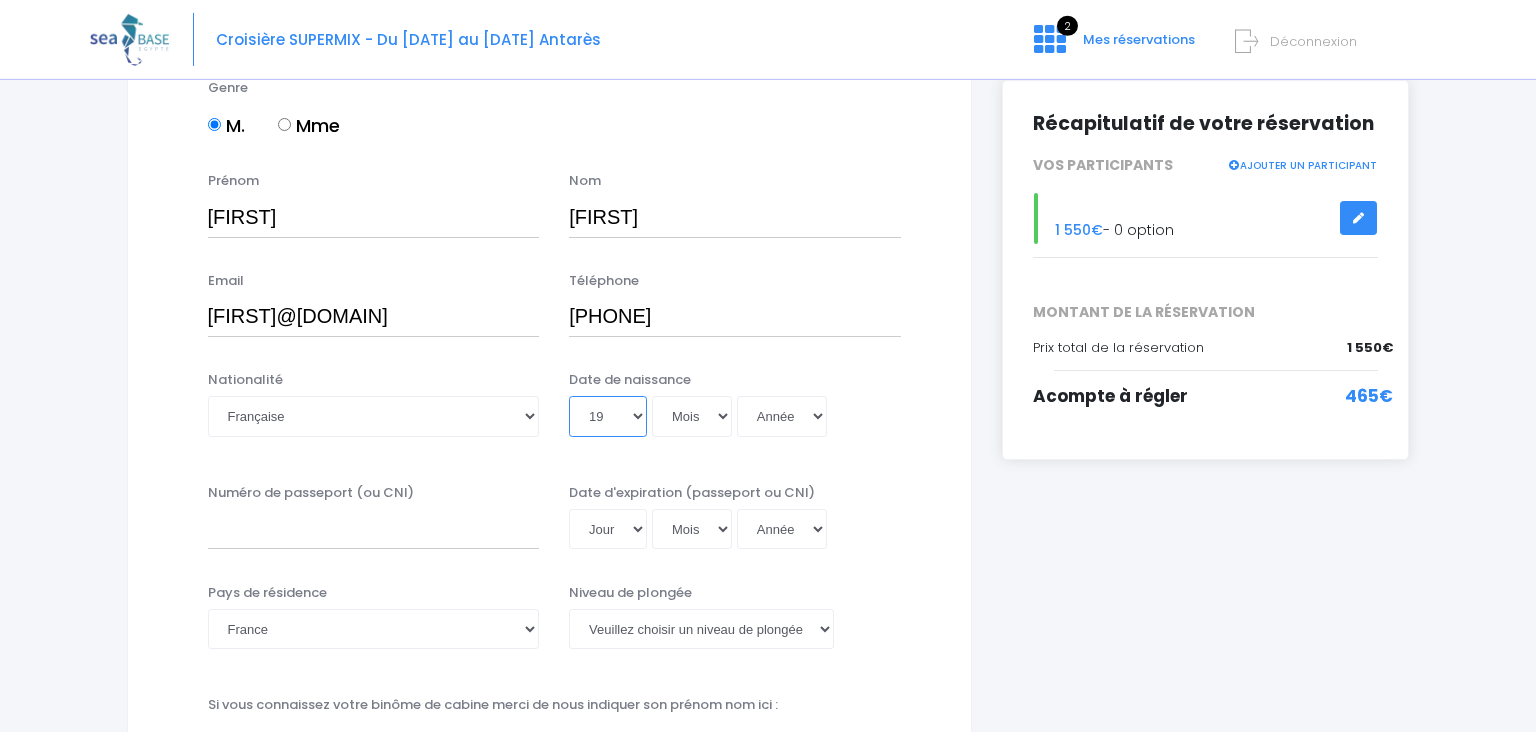 select on "20" 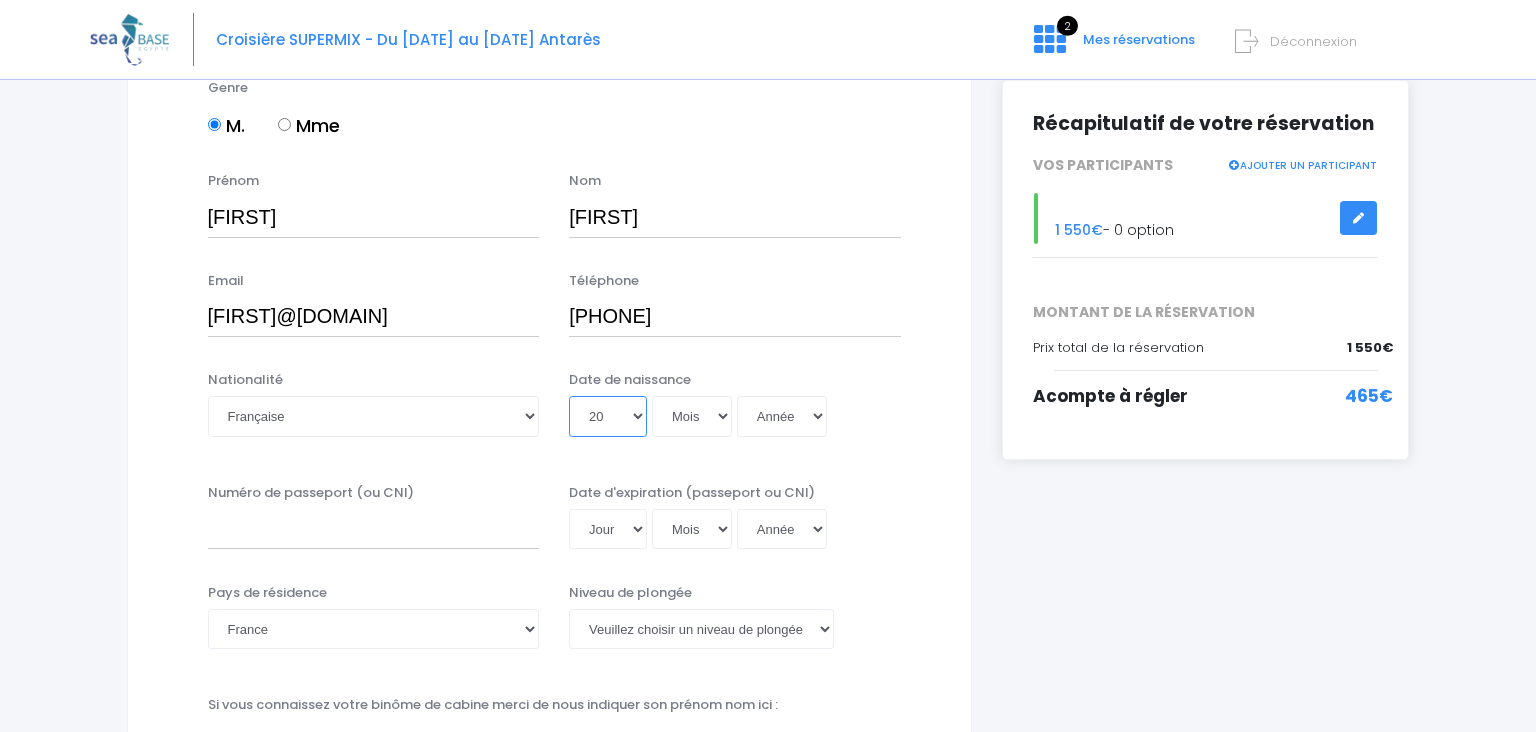 click on "20" at bounding box center (0, 0) 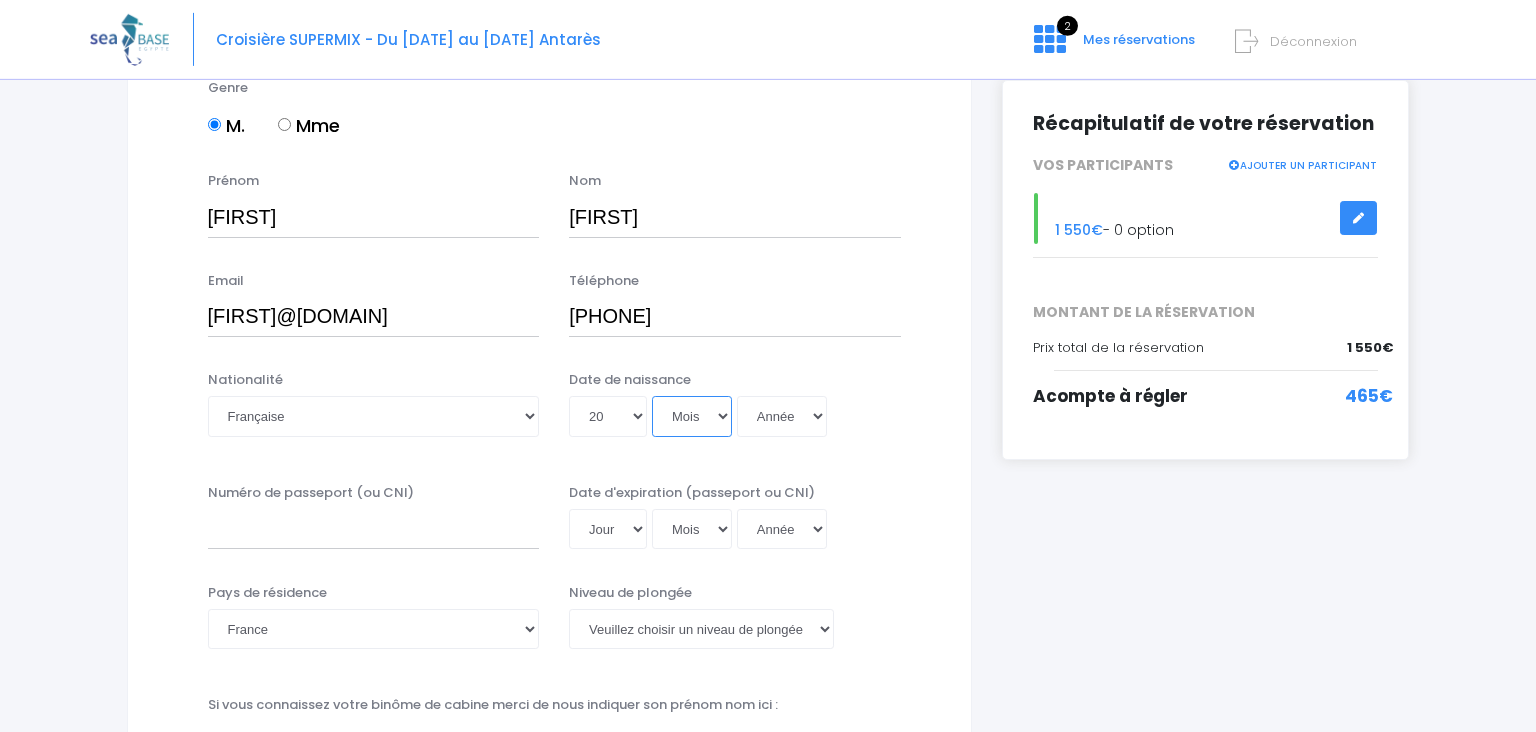 click on "Mois 01 02 03 04 05 06 07 08 09 10 11 12" at bounding box center [692, 416] 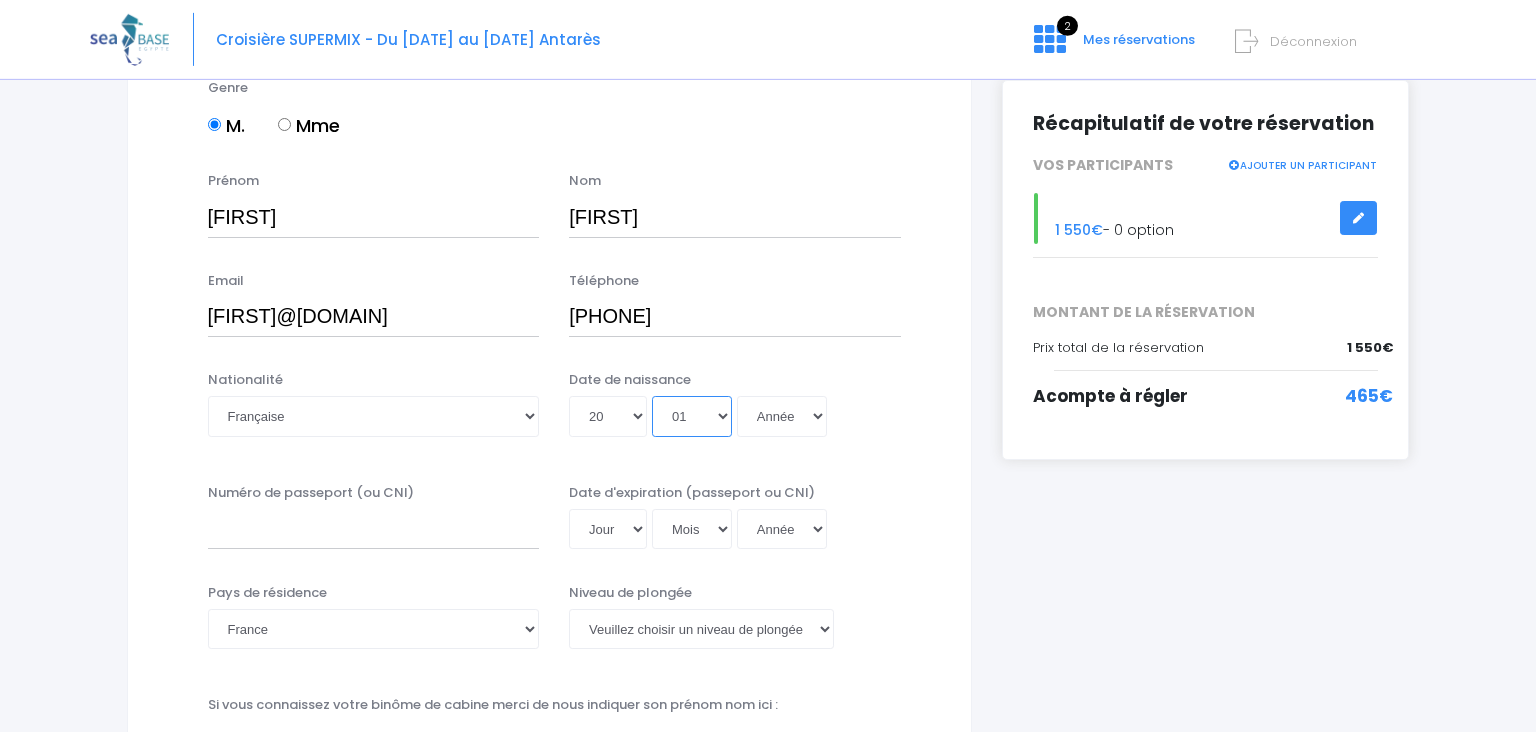 click on "01" at bounding box center (0, 0) 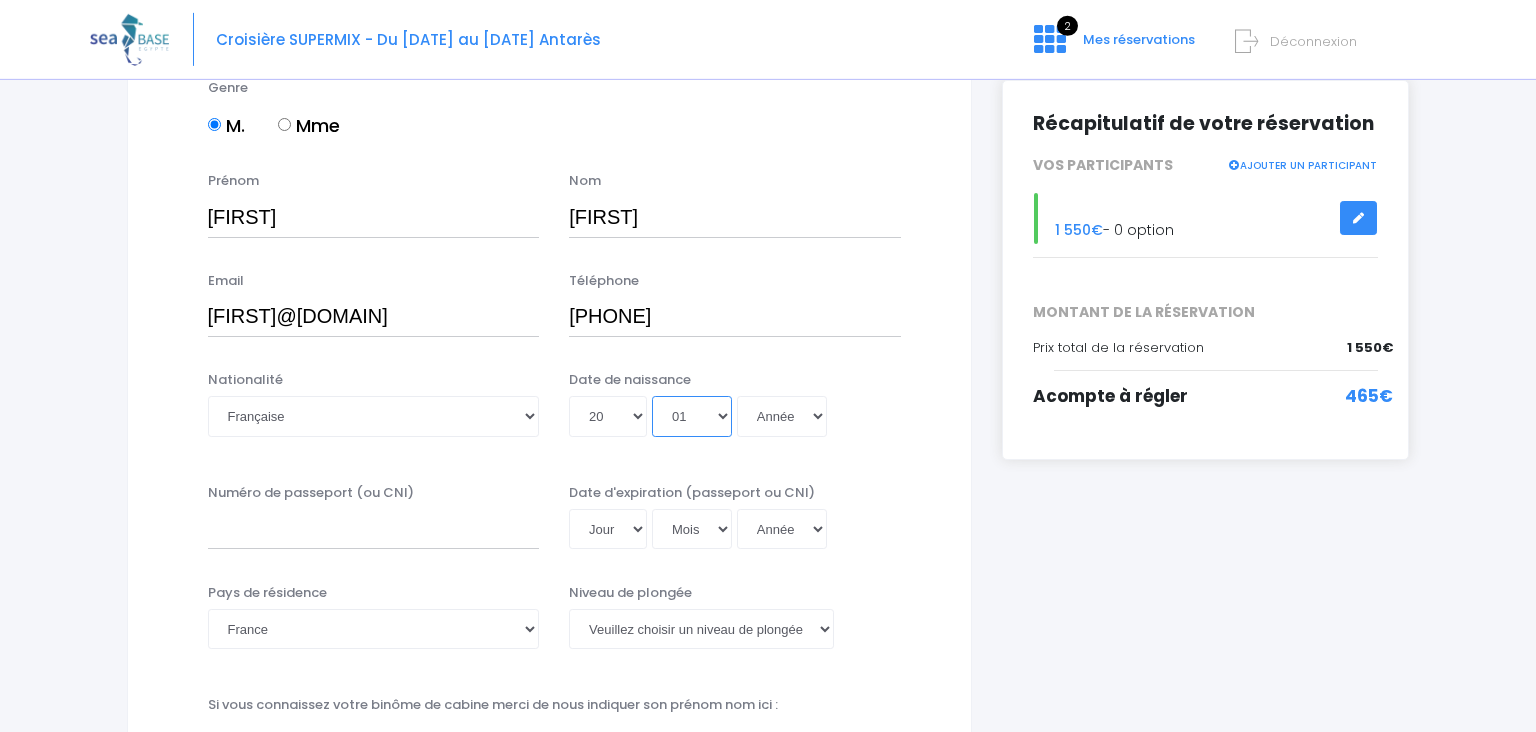 select on "02" 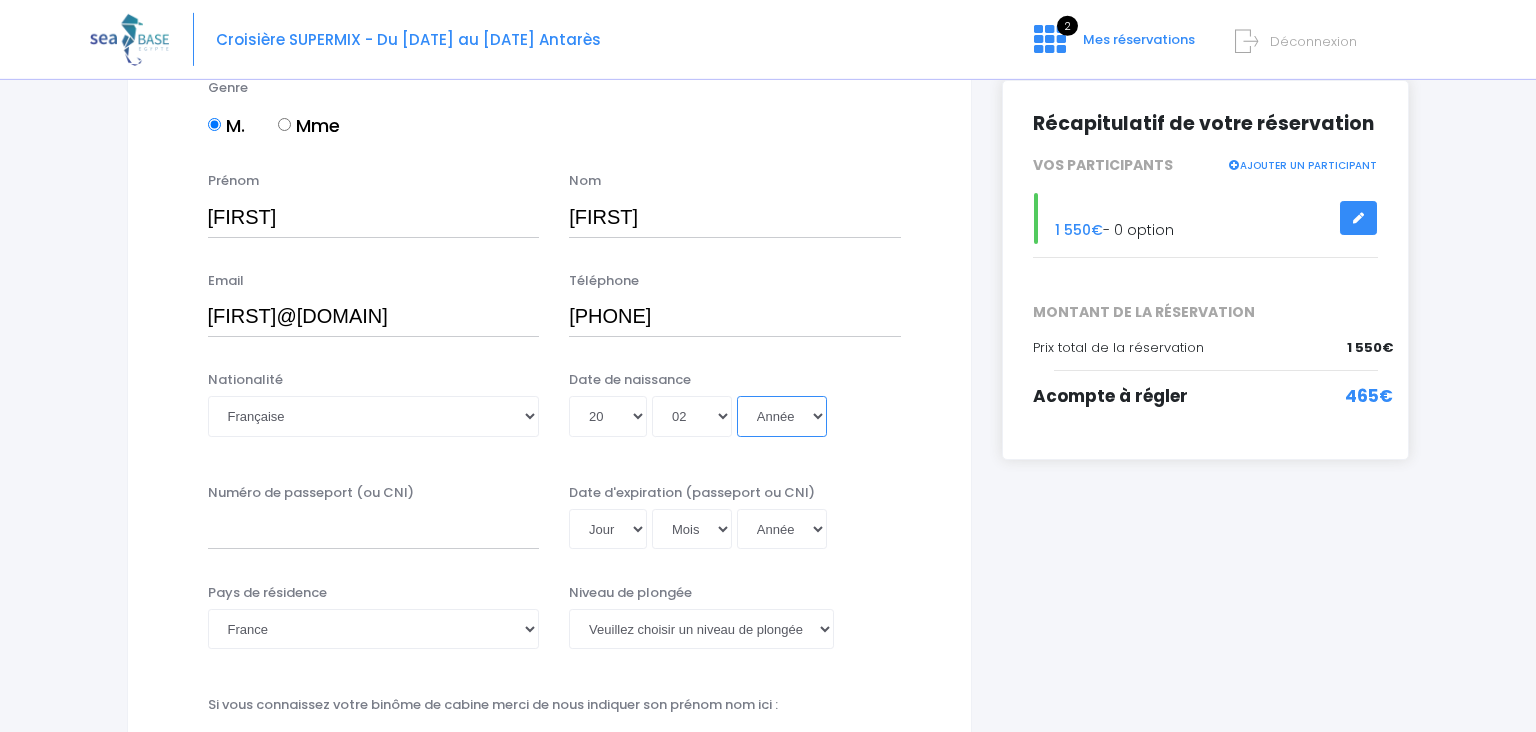 click on "Année 2045 2044 2043 2042 2041 2040 2039 2038 2037 2036 2035 2034 2033 2032 2031 2030 2029 2028 2027 2026 2025 2024 2023 2022 2021 2020 2019 2018 2017 2016 2015 2014 2013 2012 2011 2010 2009 2008 2007 2006 2005 2004 2003 2002 2001 2000 1999 1998 1997 1996 1995 1994 1993 1992 1991 1990 1989 1988 1987 1986 1985 1984 1983 1982 1981 1980 1979 1978 1977 1976 1975 1974 1973 1972 1971 1970 1969 1968 1967 1966 1965 1964 1963 1962 1961 1960 1959 1958 1957 1956 1955 1954 1953 1952 1951 1950 1949 1948 1947 1946 1945 1944 1943 1942 1941 1940 1939 1938 1937 1936 1935 1934 1933 1932 1931 1930 1929 1928 1927 1926 1925 1924 1923 1922 1921 1920 1919 1918 1917 1916 1915 1914 1913 1912 1911 1910 1909 1908 1907 1906 1905 1904 1903 1902 1901 1900" at bounding box center [782, 416] 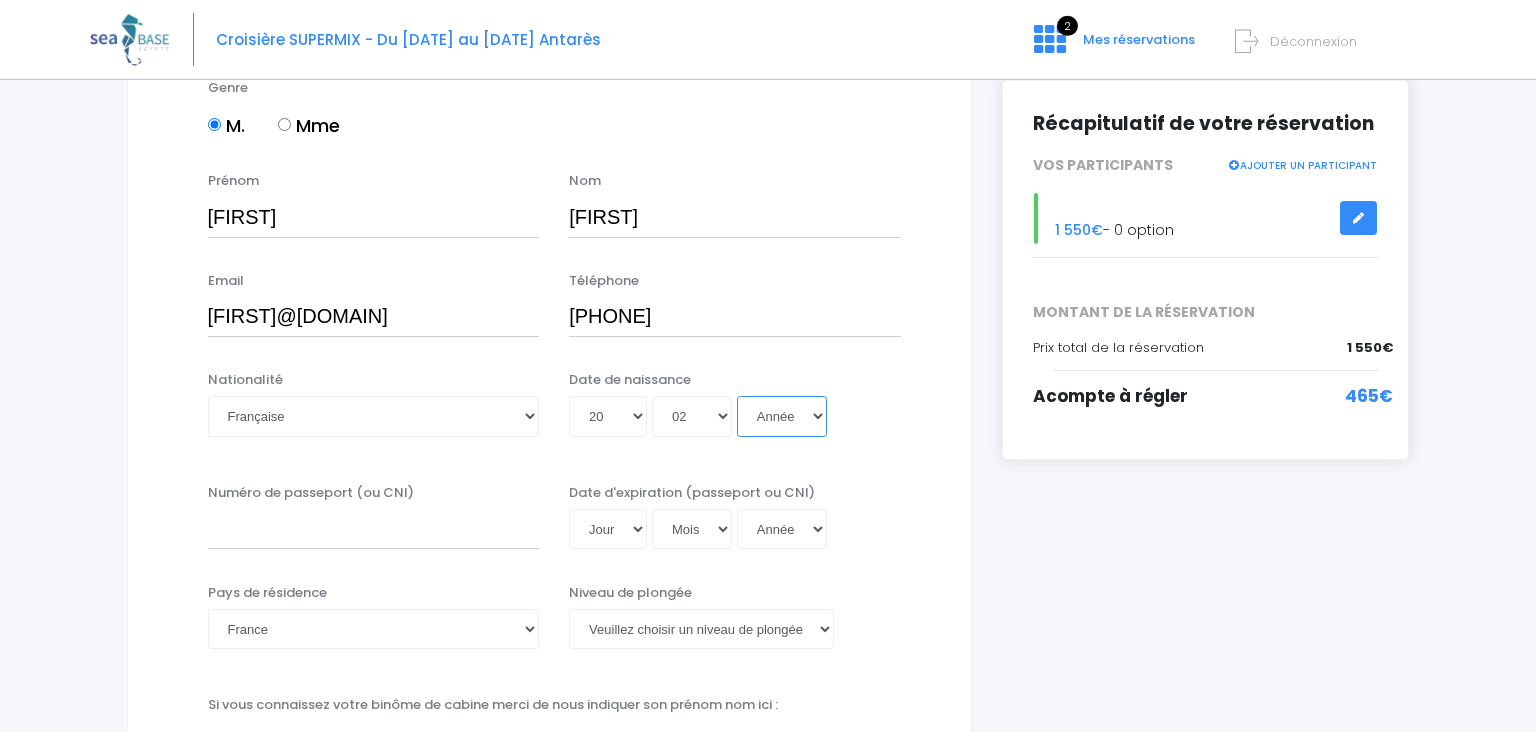 select on "1998" 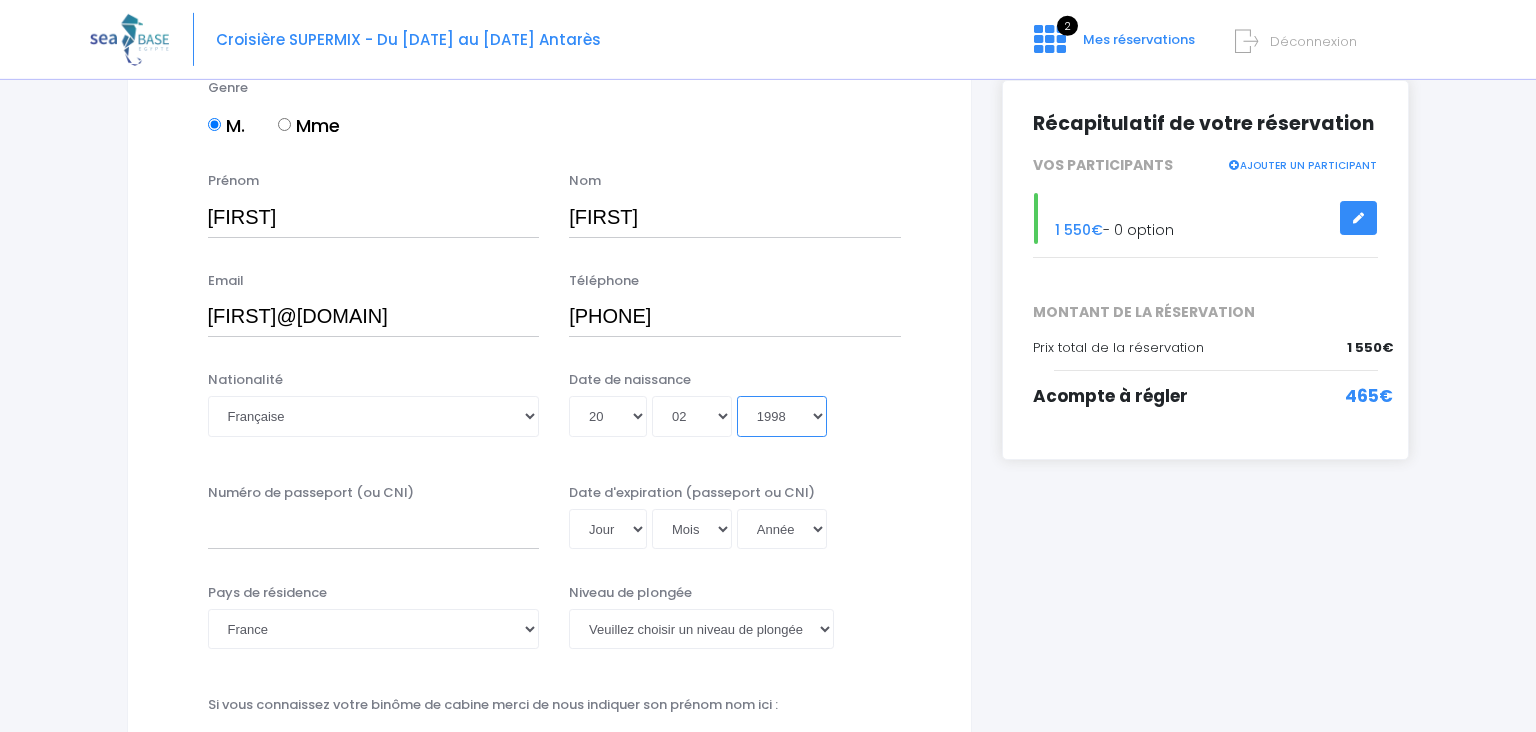click on "1998" at bounding box center [0, 0] 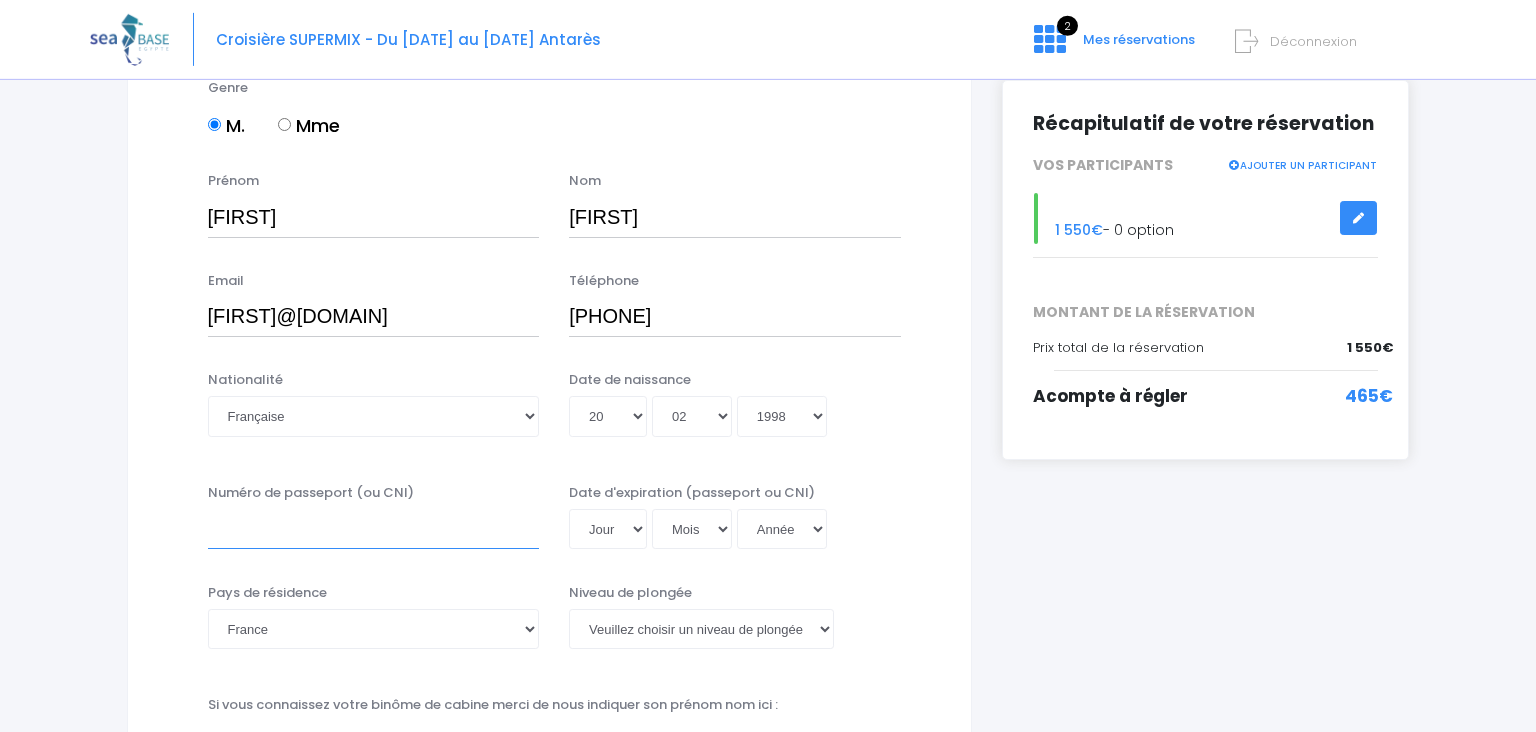 click on "Numéro de passeport (ou CNI)" at bounding box center [374, 529] 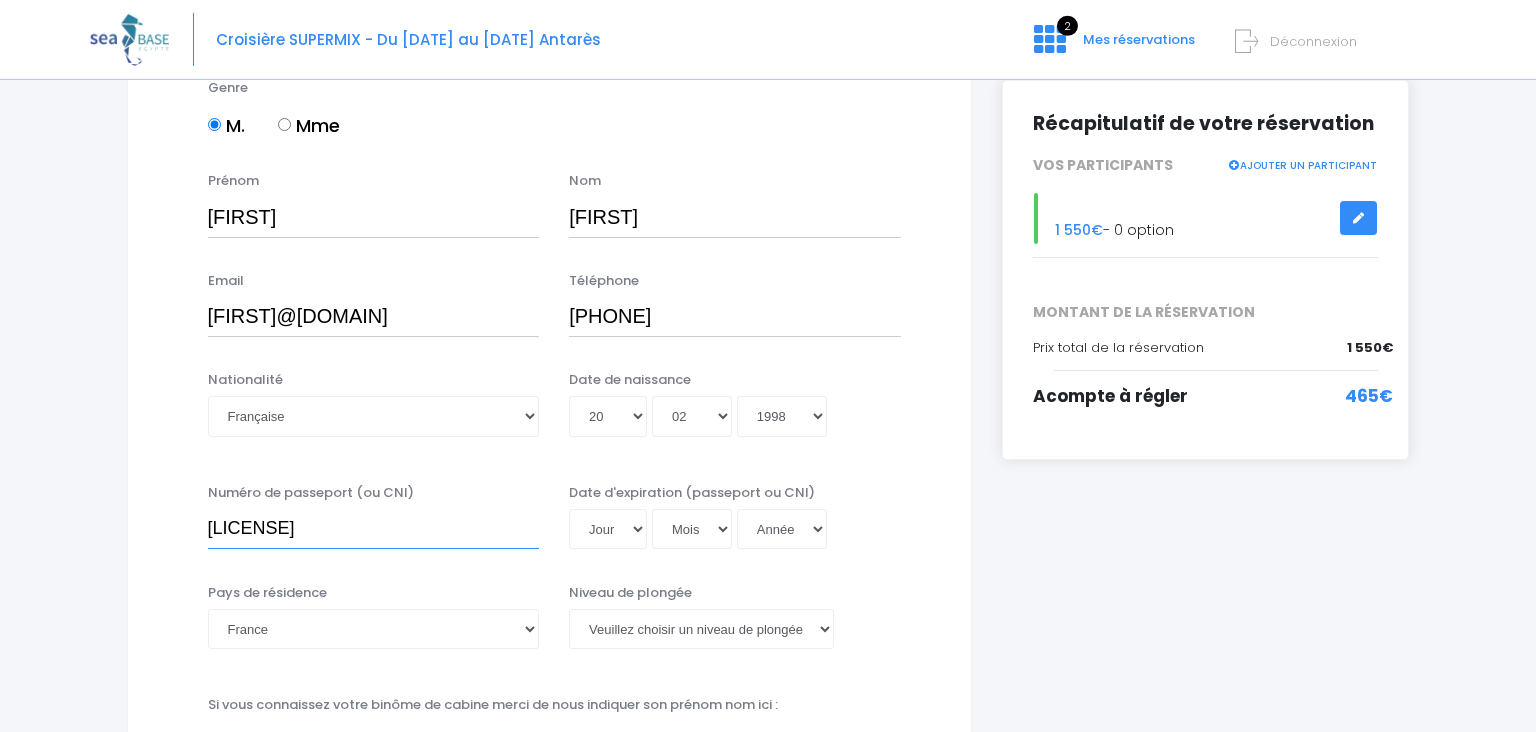 type on "25AD97804" 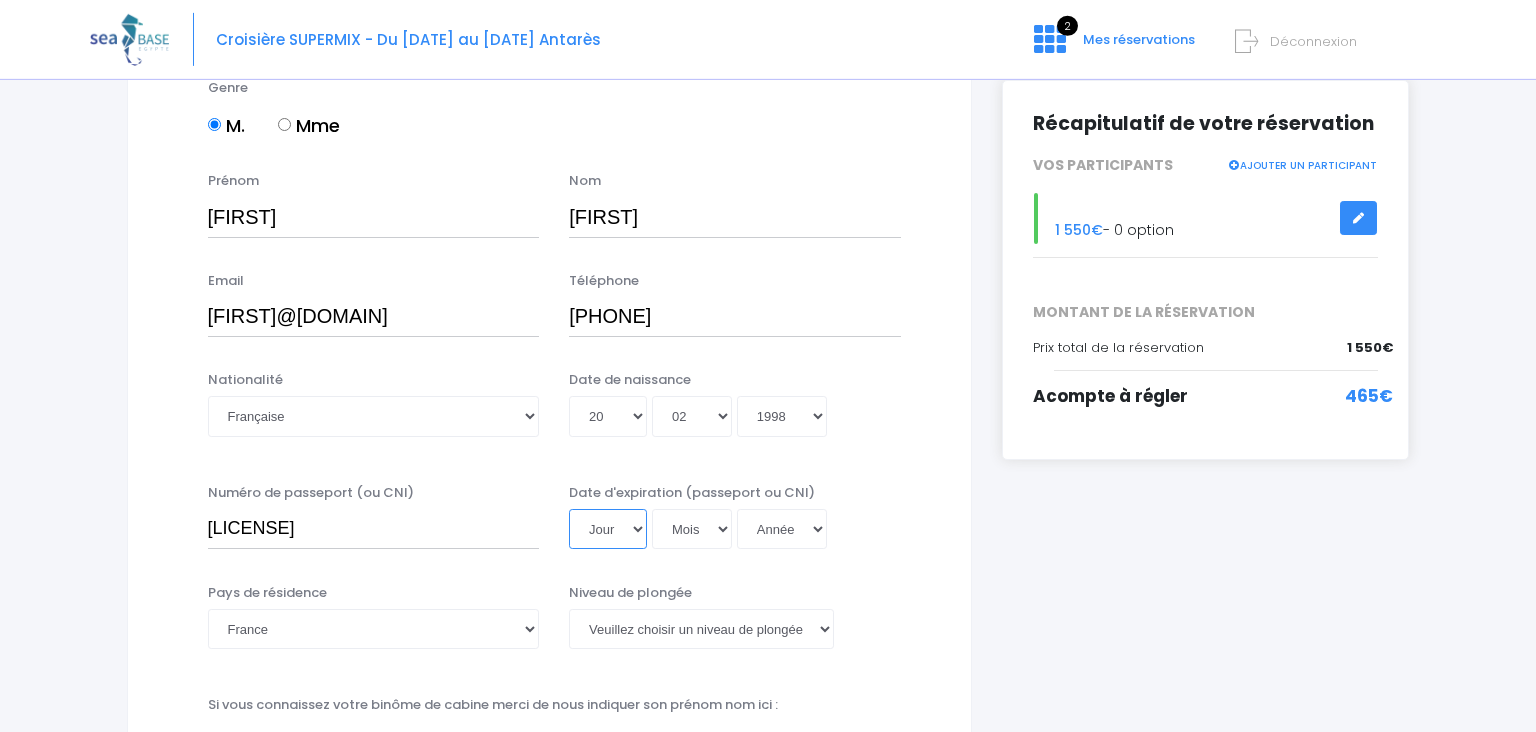 click on "Jour 01 02 03 04 05 06 07 08 09 10 11 12 13 14 15 16 17 18 19 20 21 22 23 24 25 26 27 28 29 30 31" at bounding box center [608, 529] 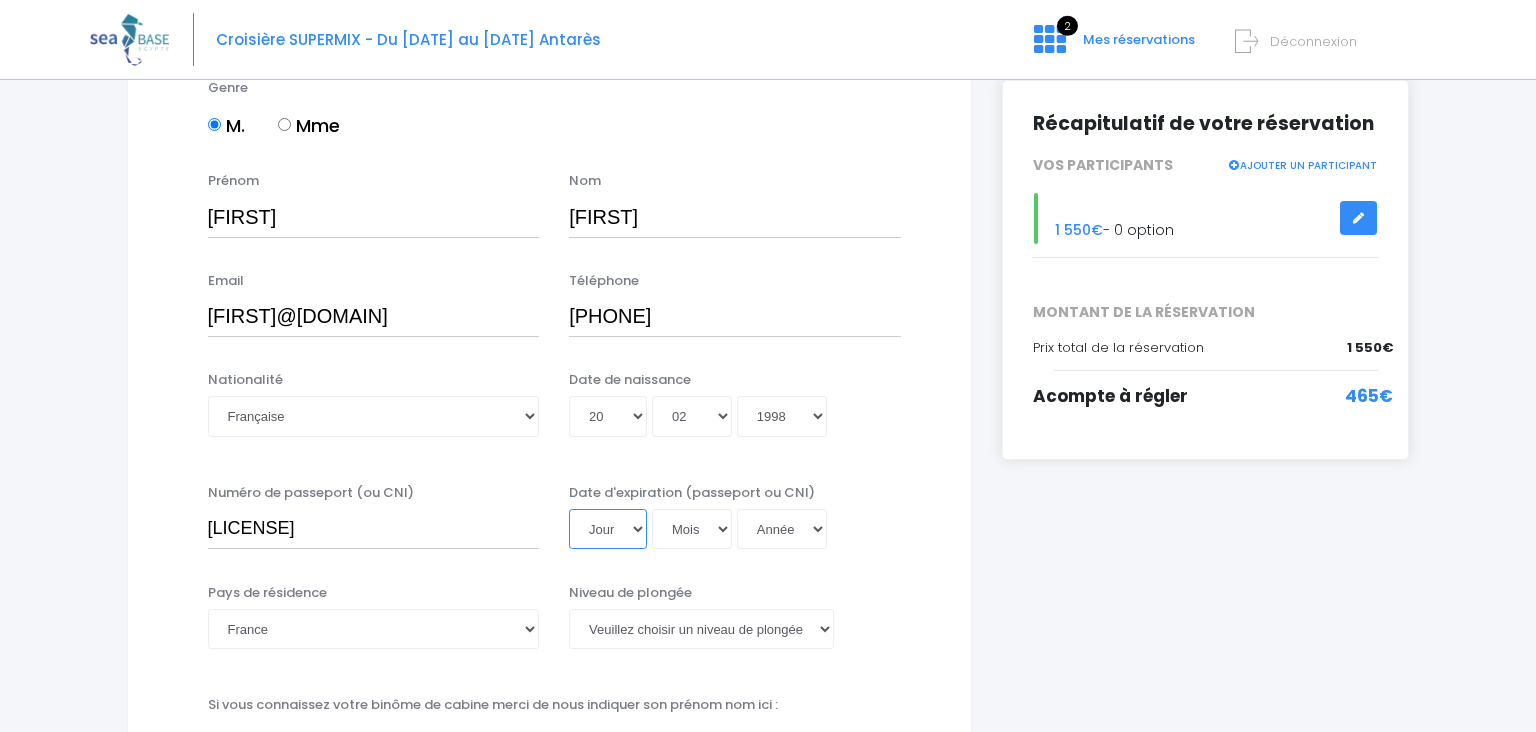 select on "03" 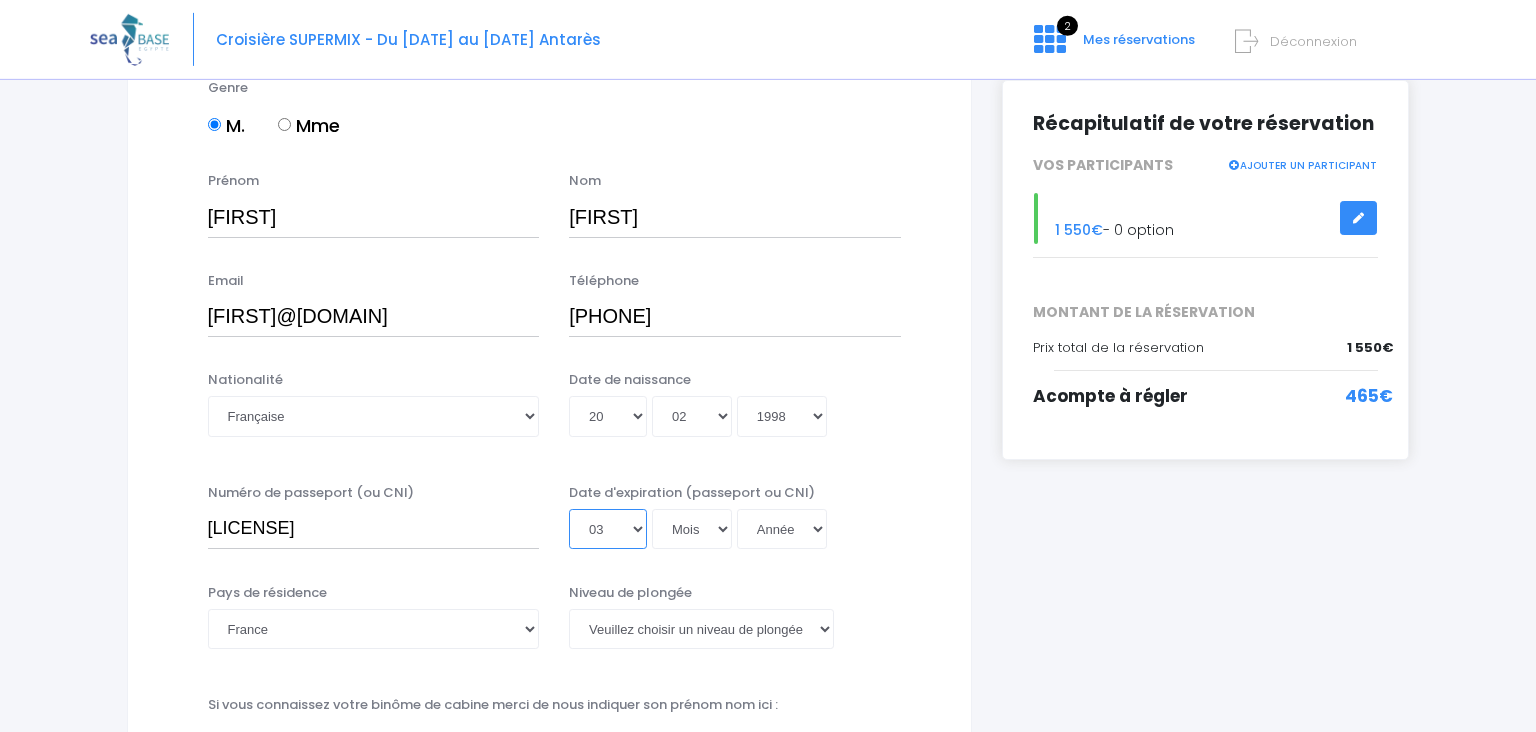 click on "03" at bounding box center [0, 0] 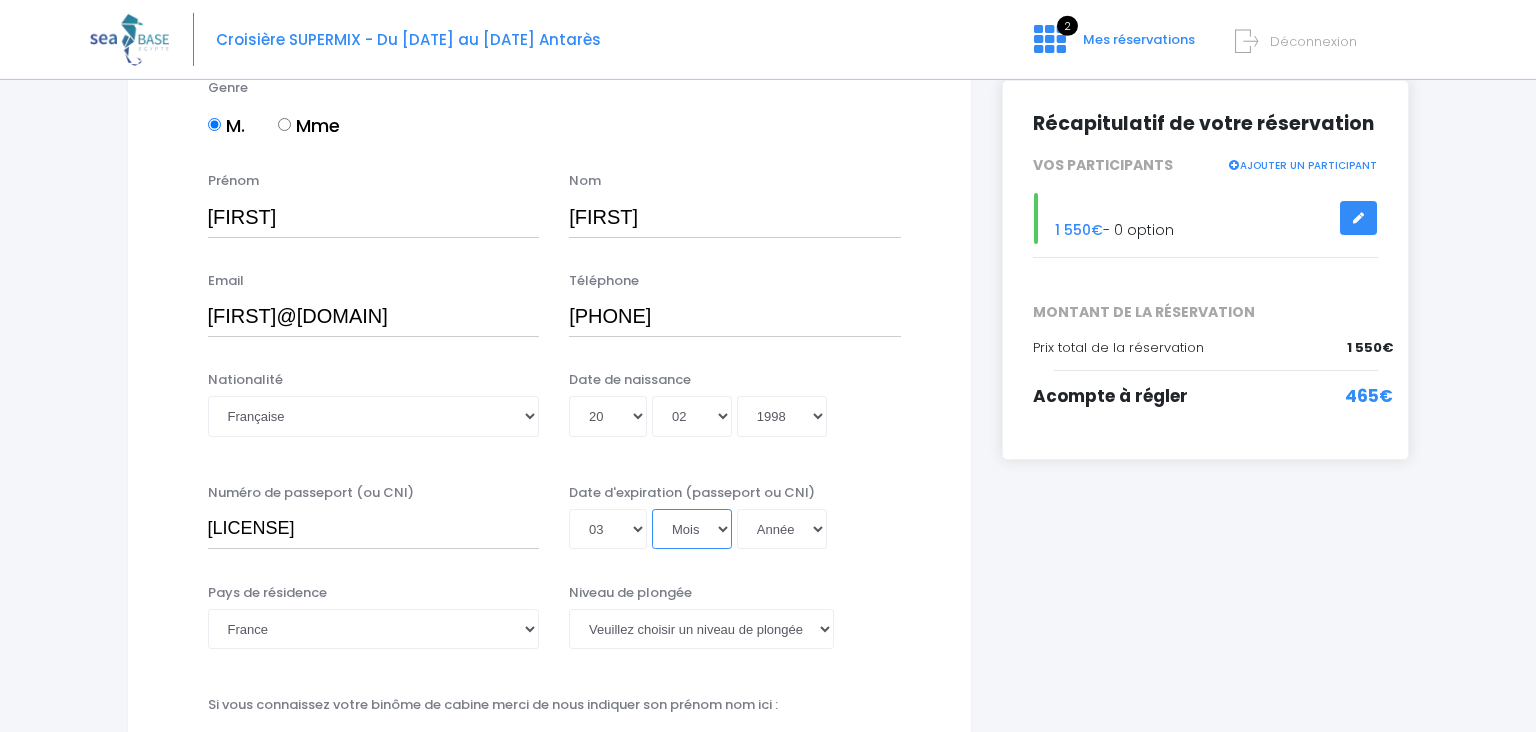 click on "Mois 01 02 03 04 05 06 07 08 09 10 11 12" at bounding box center (692, 529) 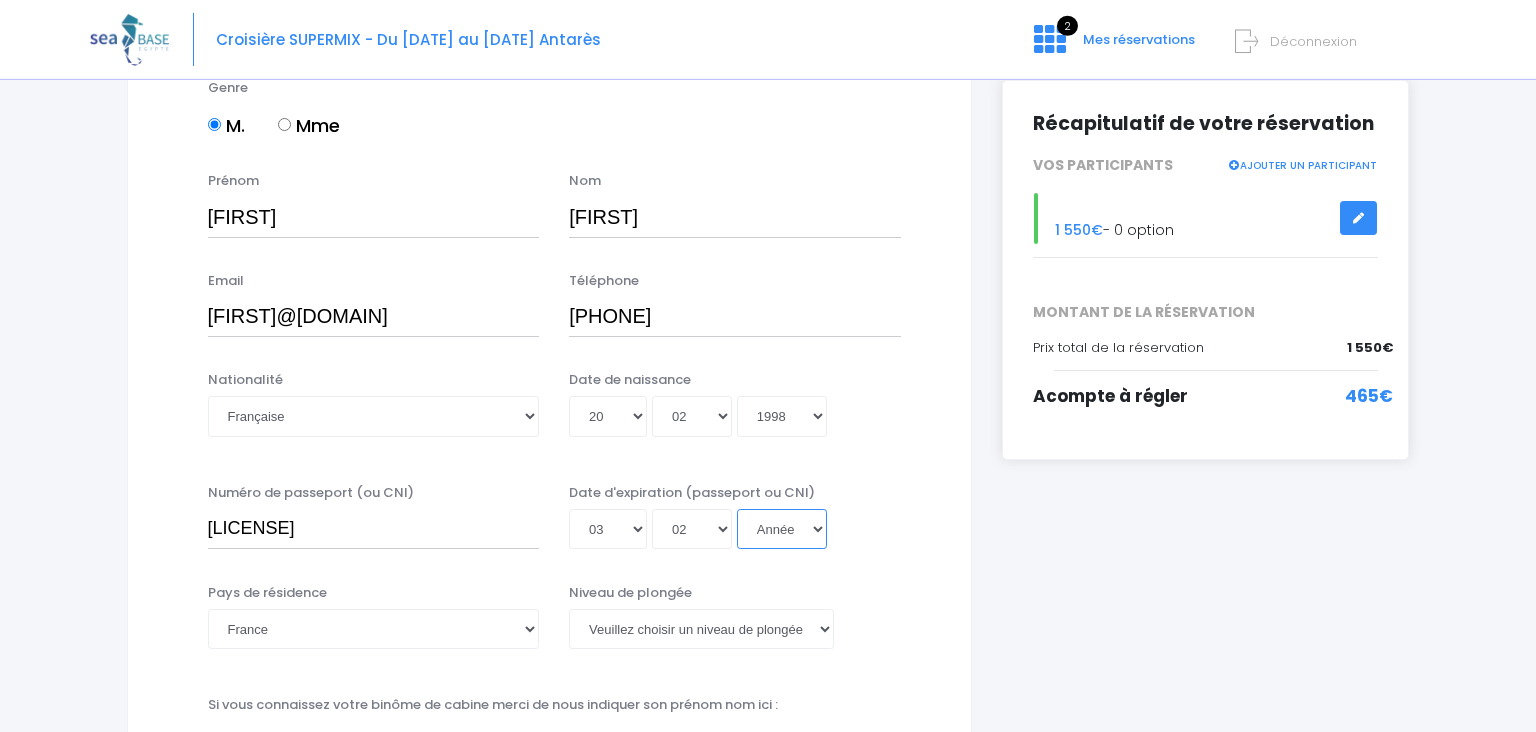 click on "Année 2045 2044 2043 2042 2041 2040 2039 2038 2037 2036 2035 2034 2033 2032 2031 2030 2029 2028 2027 2026 2025 2024 2023 2022 2021 2020 2019 2018 2017 2016 2015 2014 2013 2012 2011 2010 2009 2008 2007 2006 2005 2004 2003 2002 2001 2000 1999 1998 1997 1996 1995 1994 1993 1992 1991 1990 1989 1988 1987 1986 1985 1984 1983 1982 1981 1980 1979 1978 1977 1976 1975 1974 1973 1972 1971 1970 1969 1968 1967 1966 1965 1964 1963 1962 1961 1960 1959 1958 1957 1956 1955 1954 1953 1952 1951 1950 1949 1948 1947 1946 1945 1944 1943 1942 1941 1940 1939 1938 1937 1936 1935 1934 1933 1932 1931 1930 1929 1928 1927 1926 1925 1924 1923 1922 1921 1920 1919 1918 1917 1916 1915 1914 1913 1912 1911 1910 1909 1908 1907 1906 1905 1904 1903 1902 1901 1900" at bounding box center (782, 529) 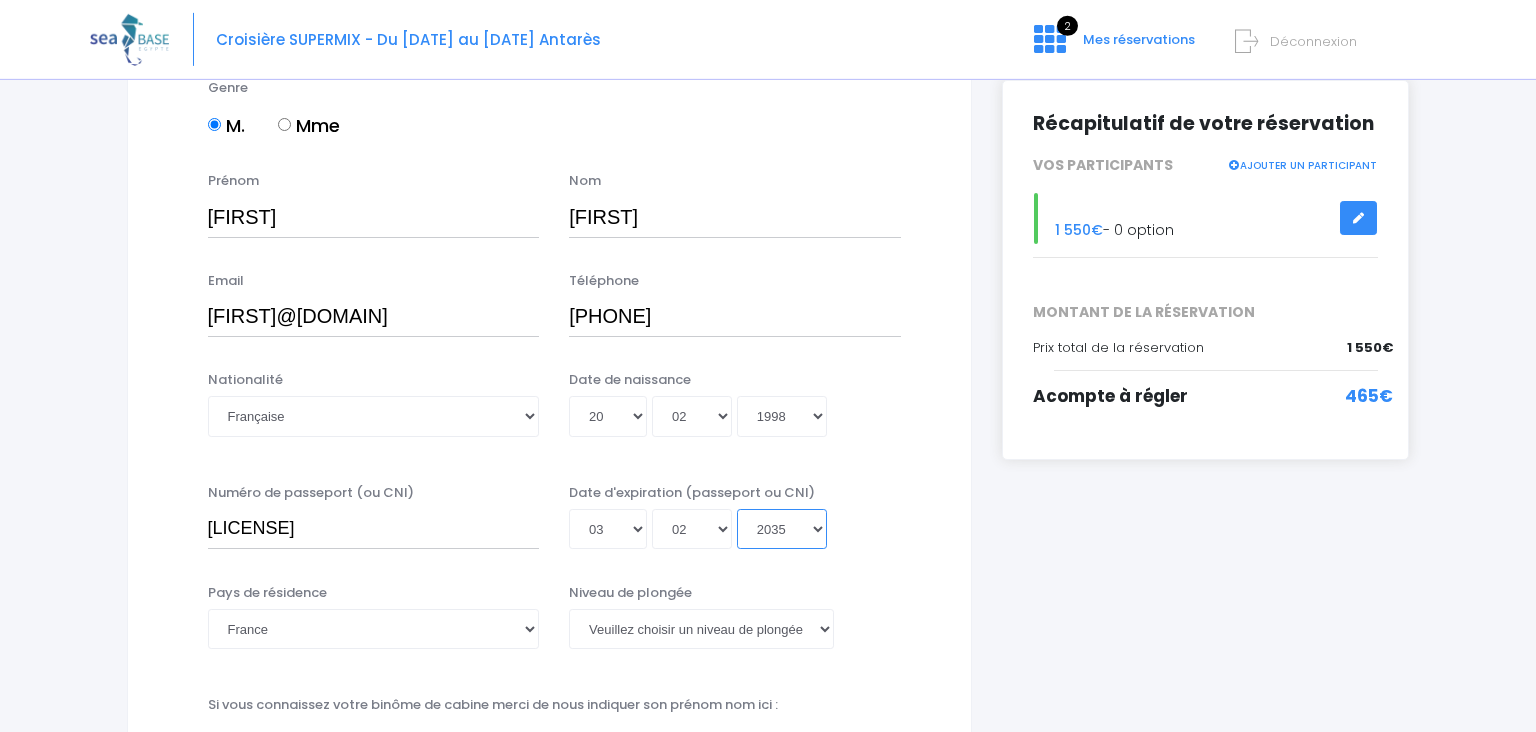 click on "2035" at bounding box center (0, 0) 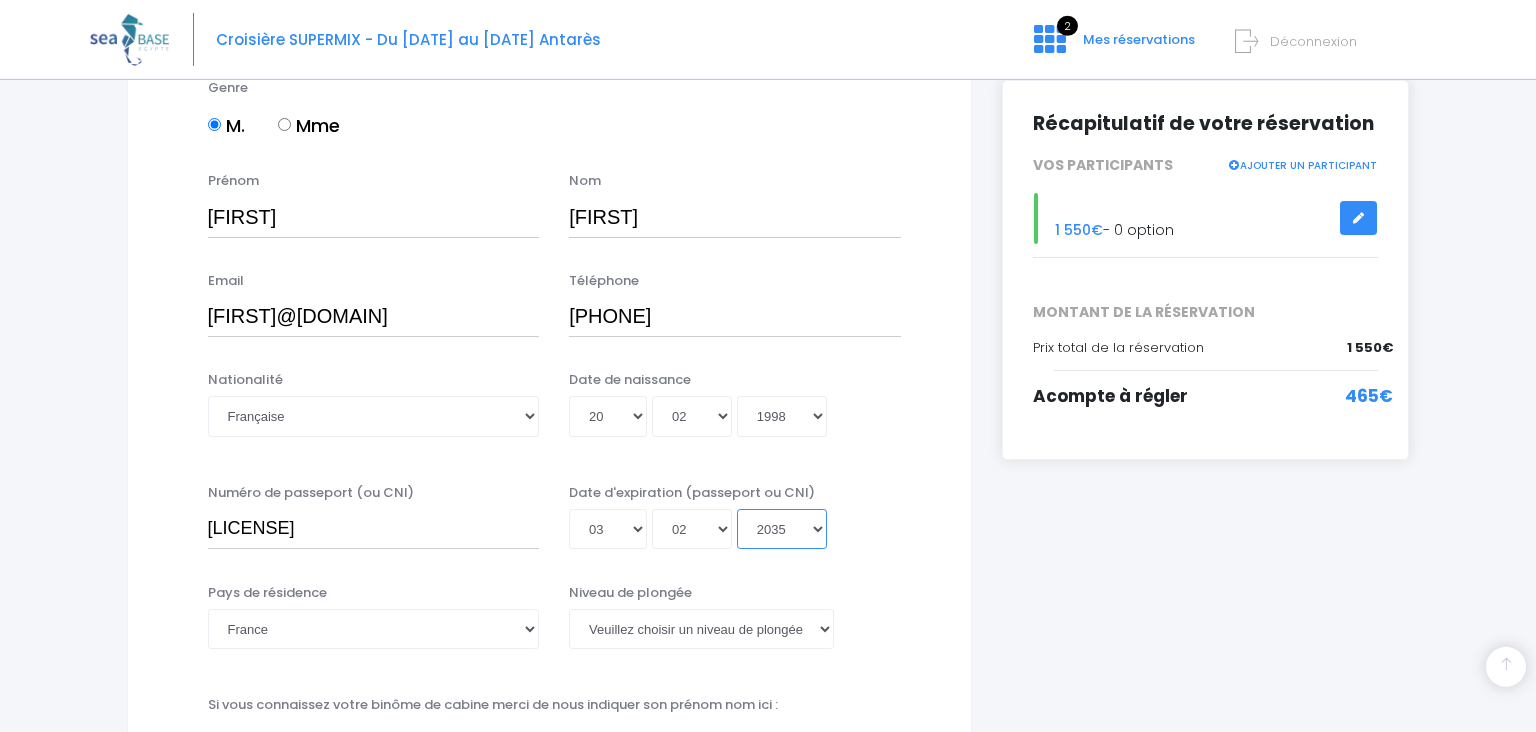 scroll, scrollTop: 541, scrollLeft: 0, axis: vertical 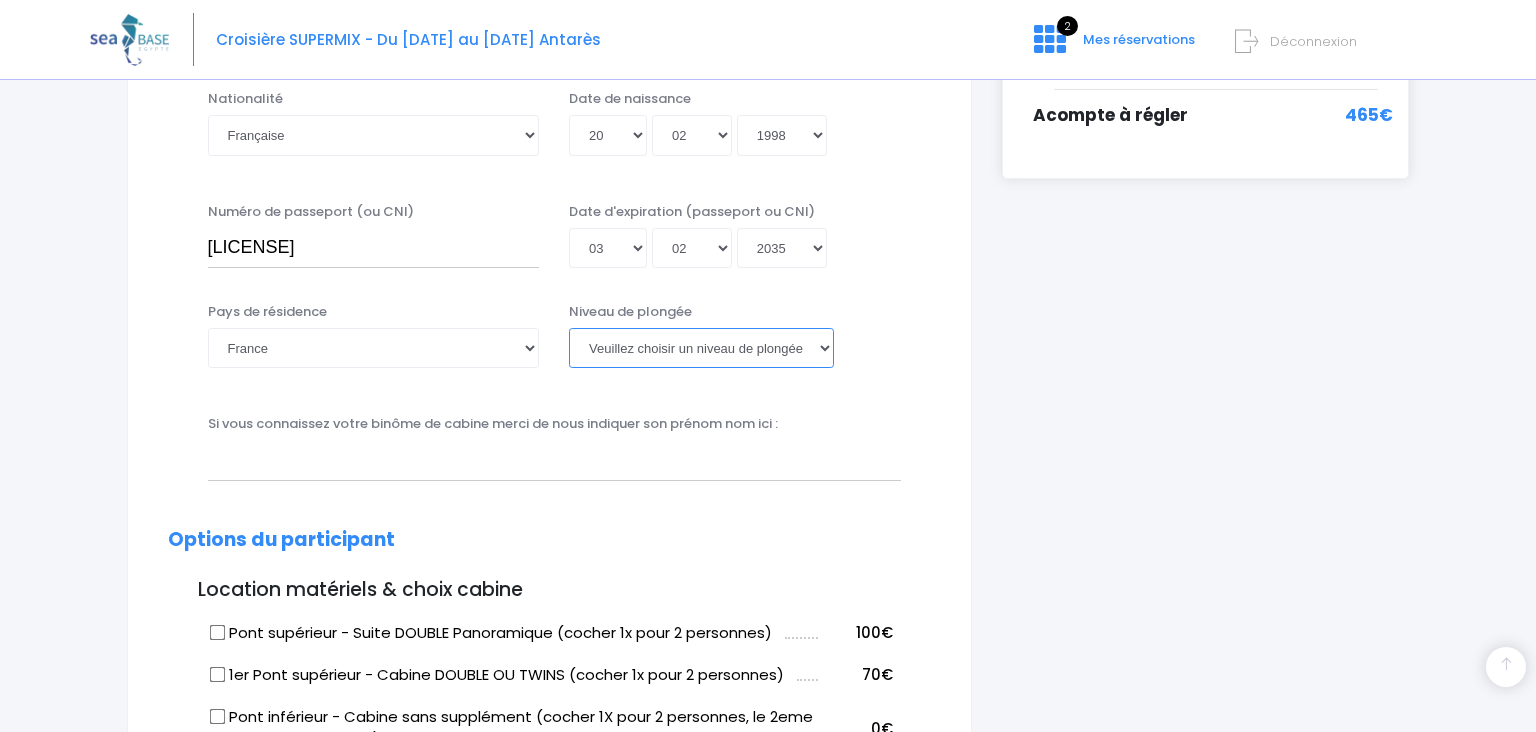 click on "Veuillez choisir un niveau de plongée
Non plongeur
Junior OW diver
Adventure OW diver
Open Water diver
Advanced OW diver
Deep diver
Rescue diver
Dive Master
Instructeur
MSDT
IDC Staff
Master instructeur
Course Director
N1
N2
N3
N4 PA40 MF1 MF2 PE40 Autre" at bounding box center (701, 348) 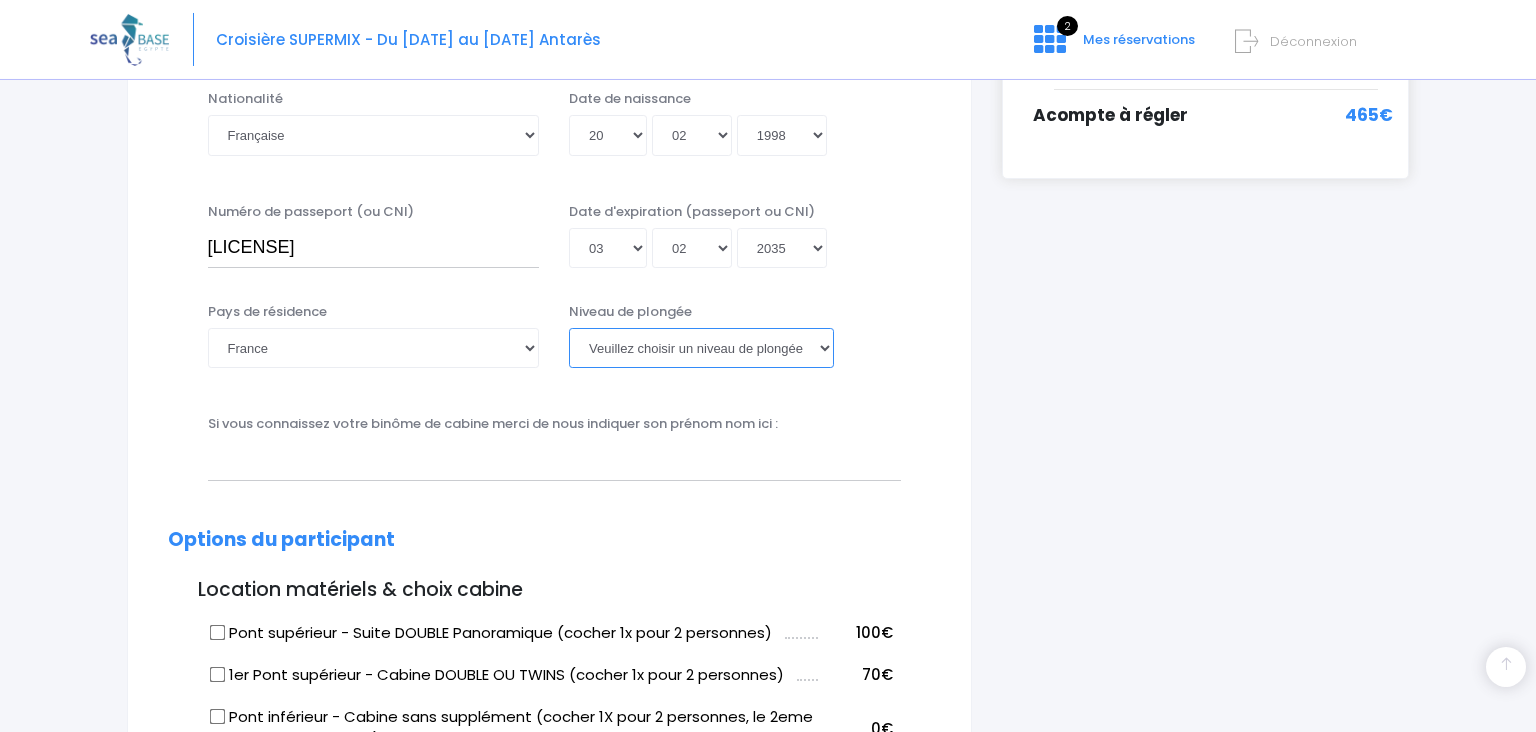 select on "N3" 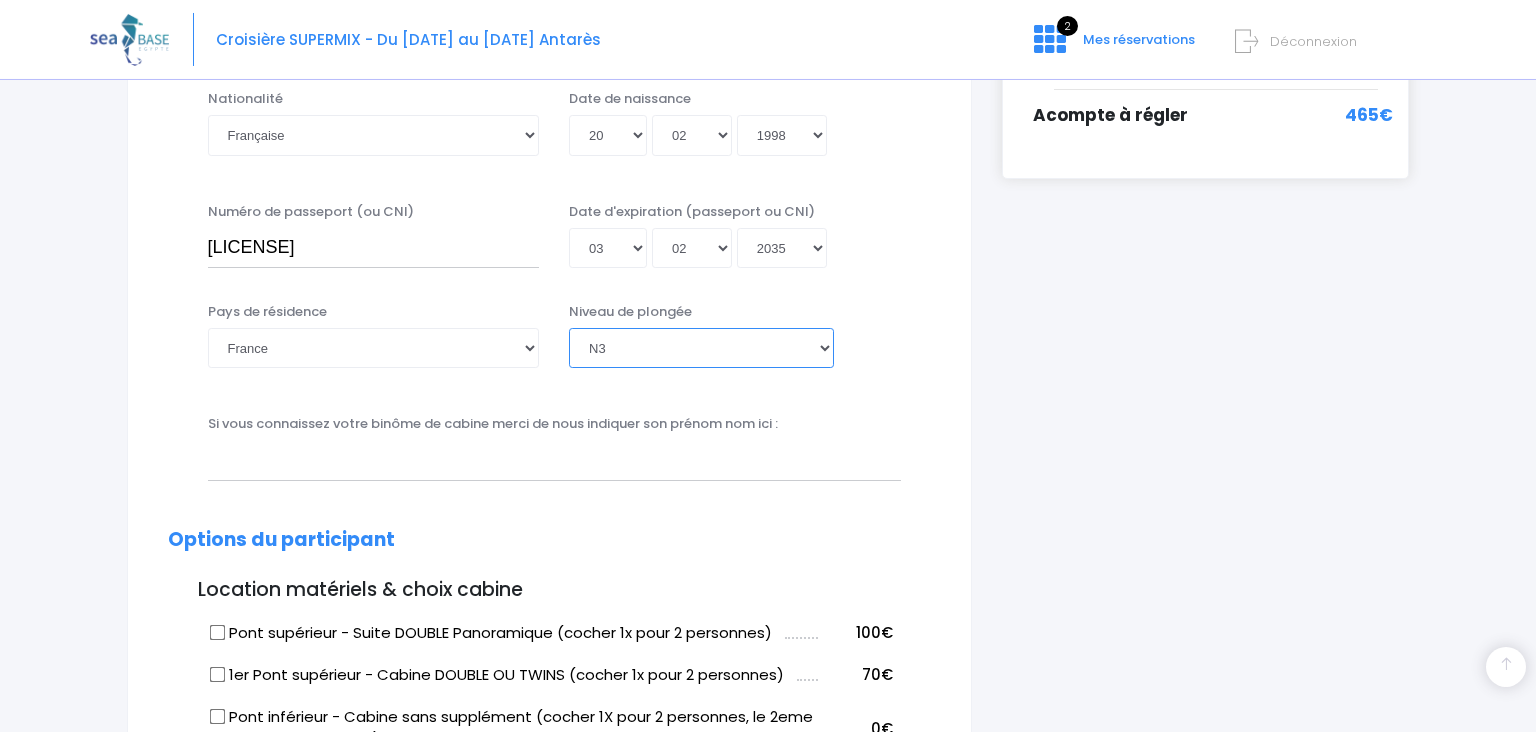 click on "N3" at bounding box center (0, 0) 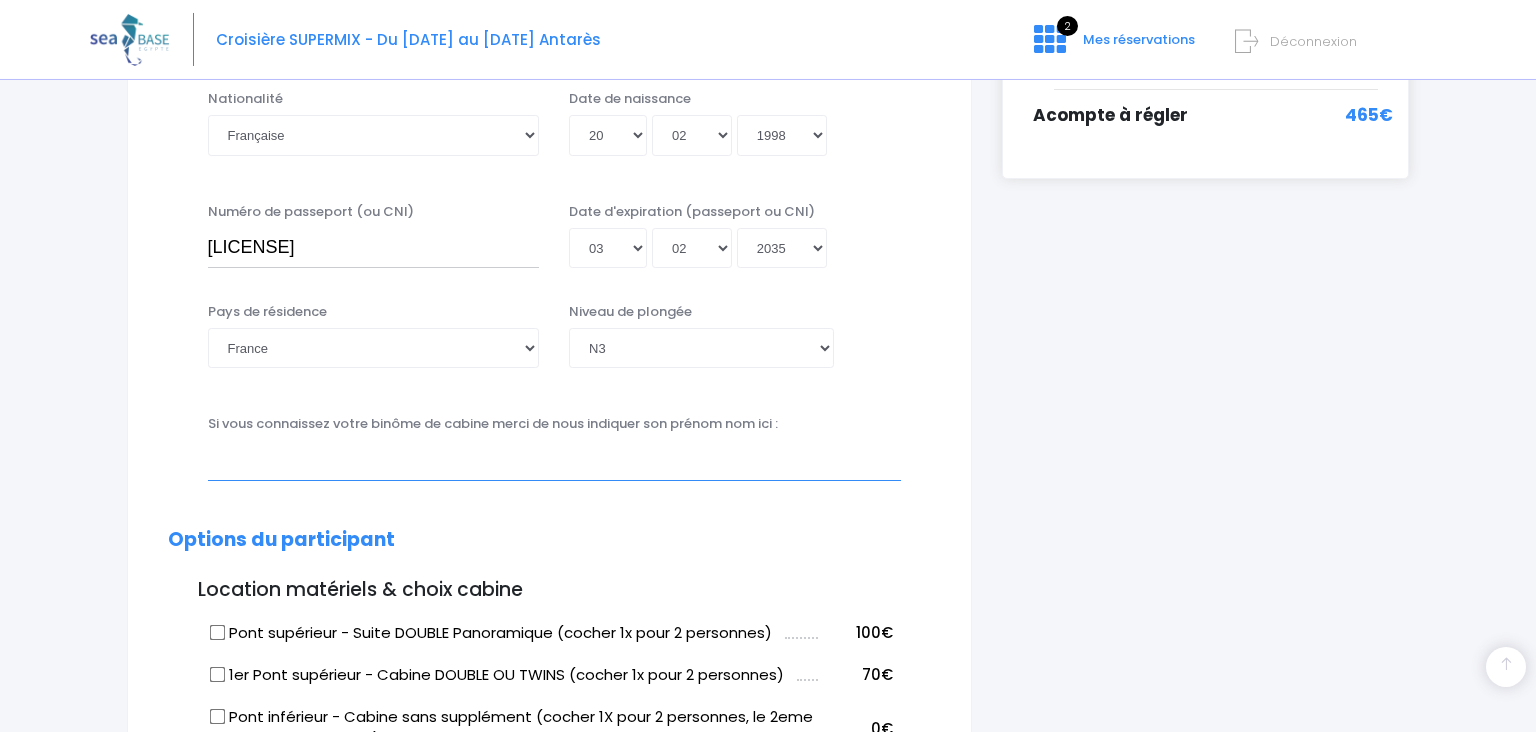 click at bounding box center (554, 460) 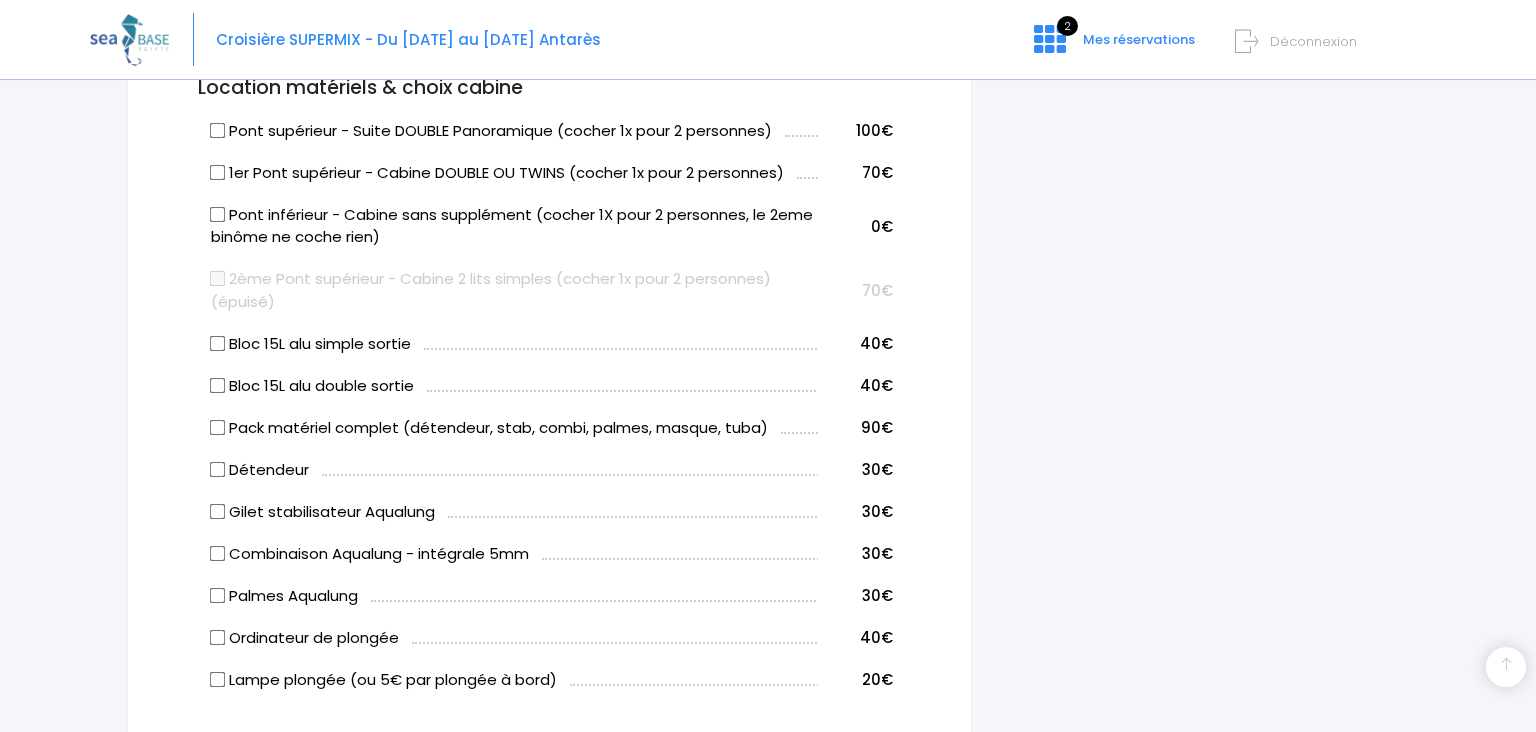 scroll, scrollTop: 1043, scrollLeft: 0, axis: vertical 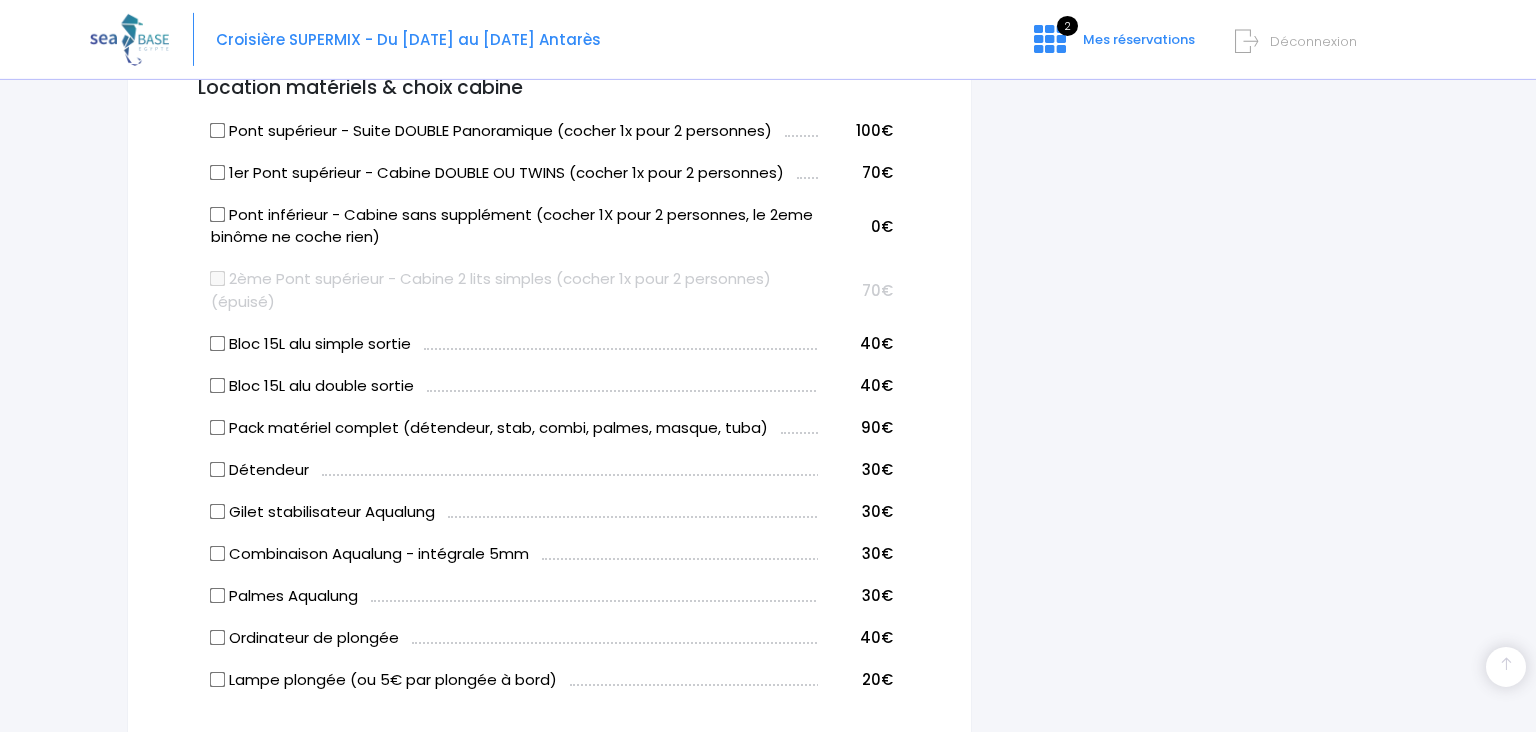 type on "Jeremy" 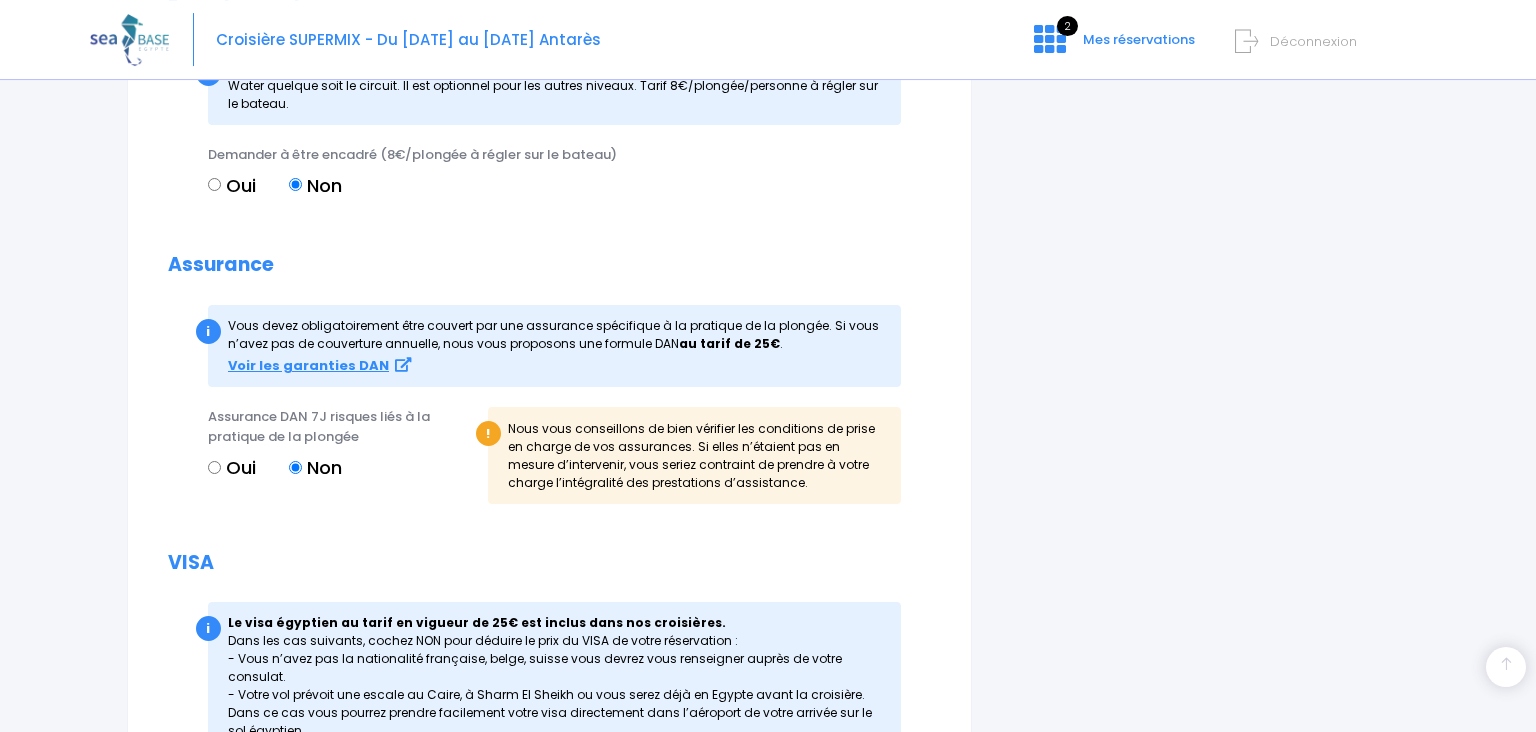 scroll, scrollTop: 1928, scrollLeft: 0, axis: vertical 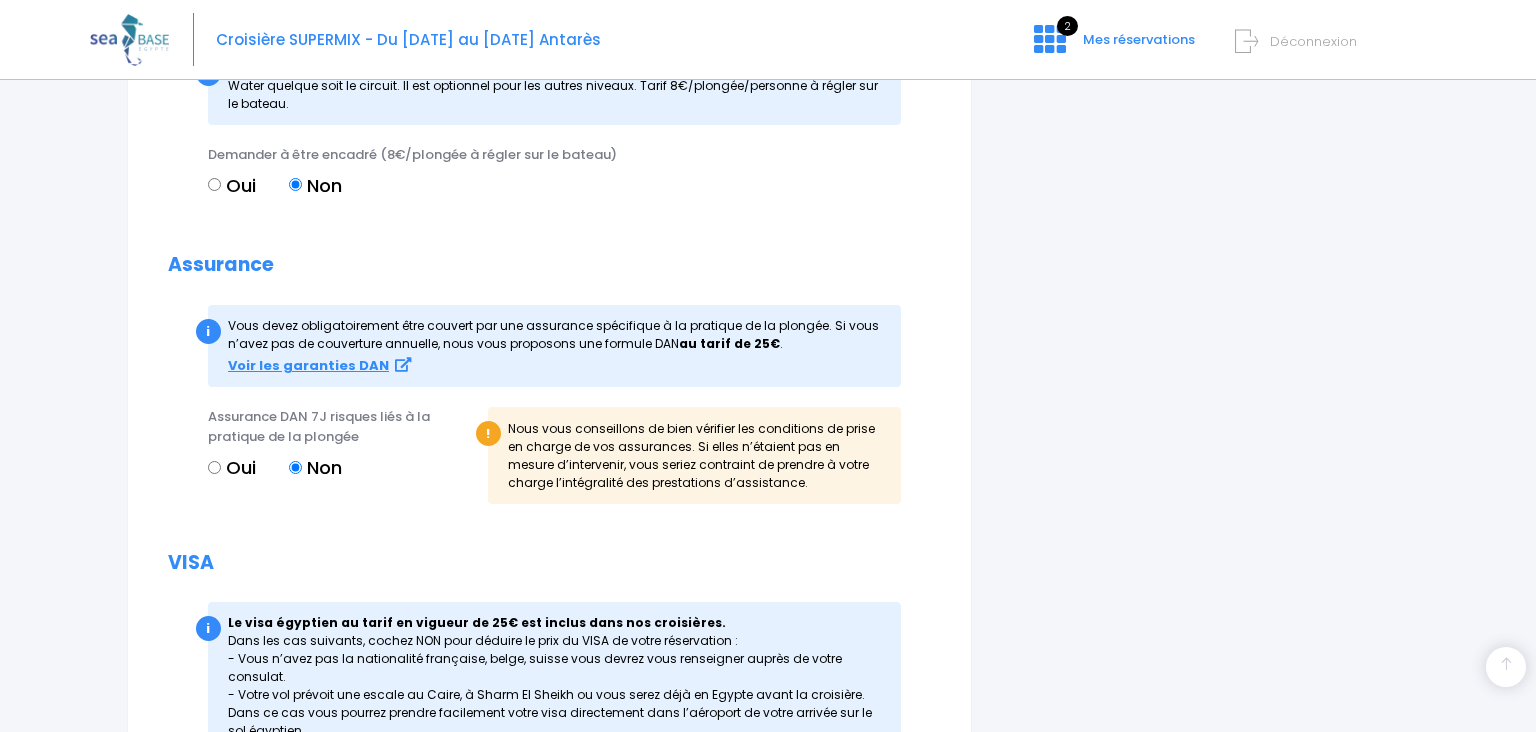 click on "Oui" at bounding box center (214, 467) 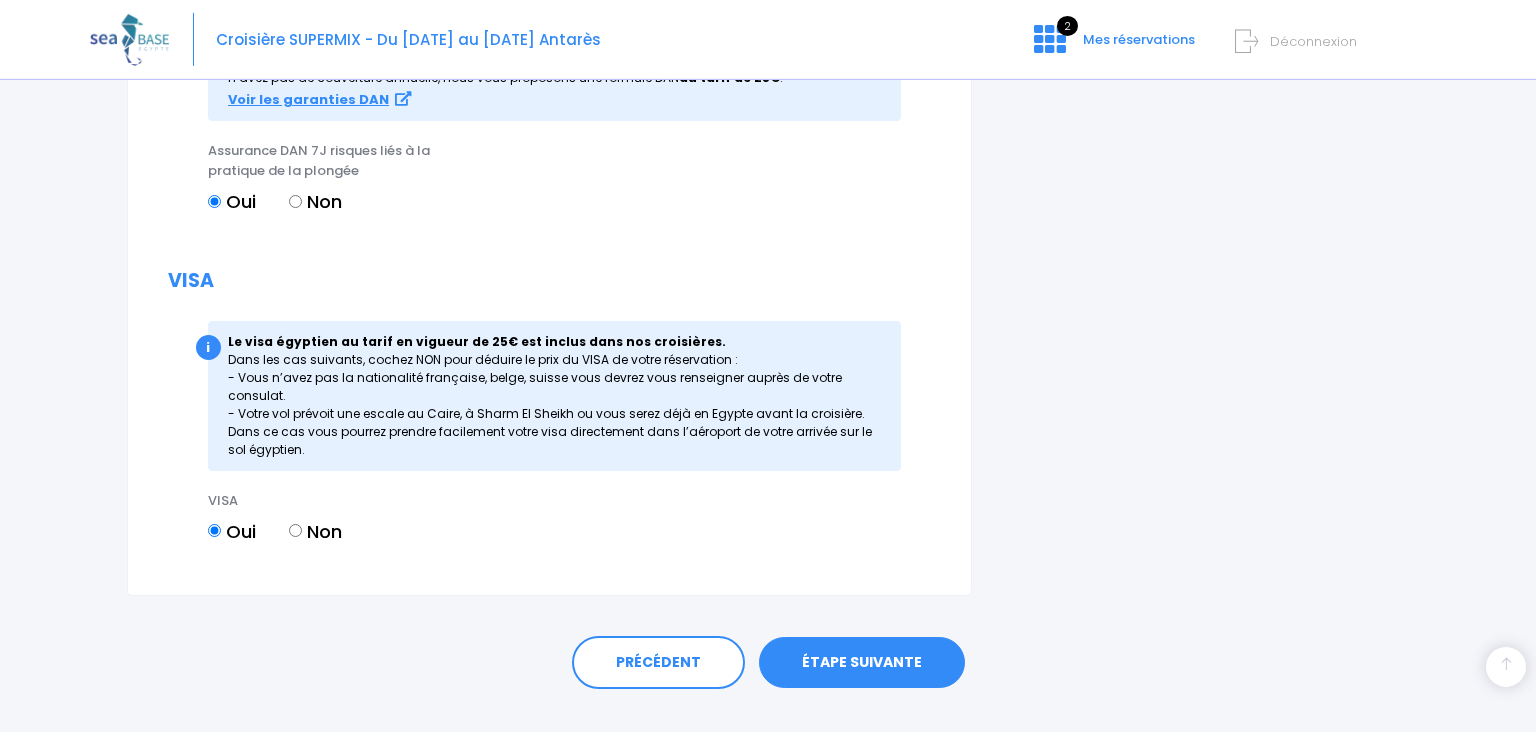 scroll, scrollTop: 2194, scrollLeft: 0, axis: vertical 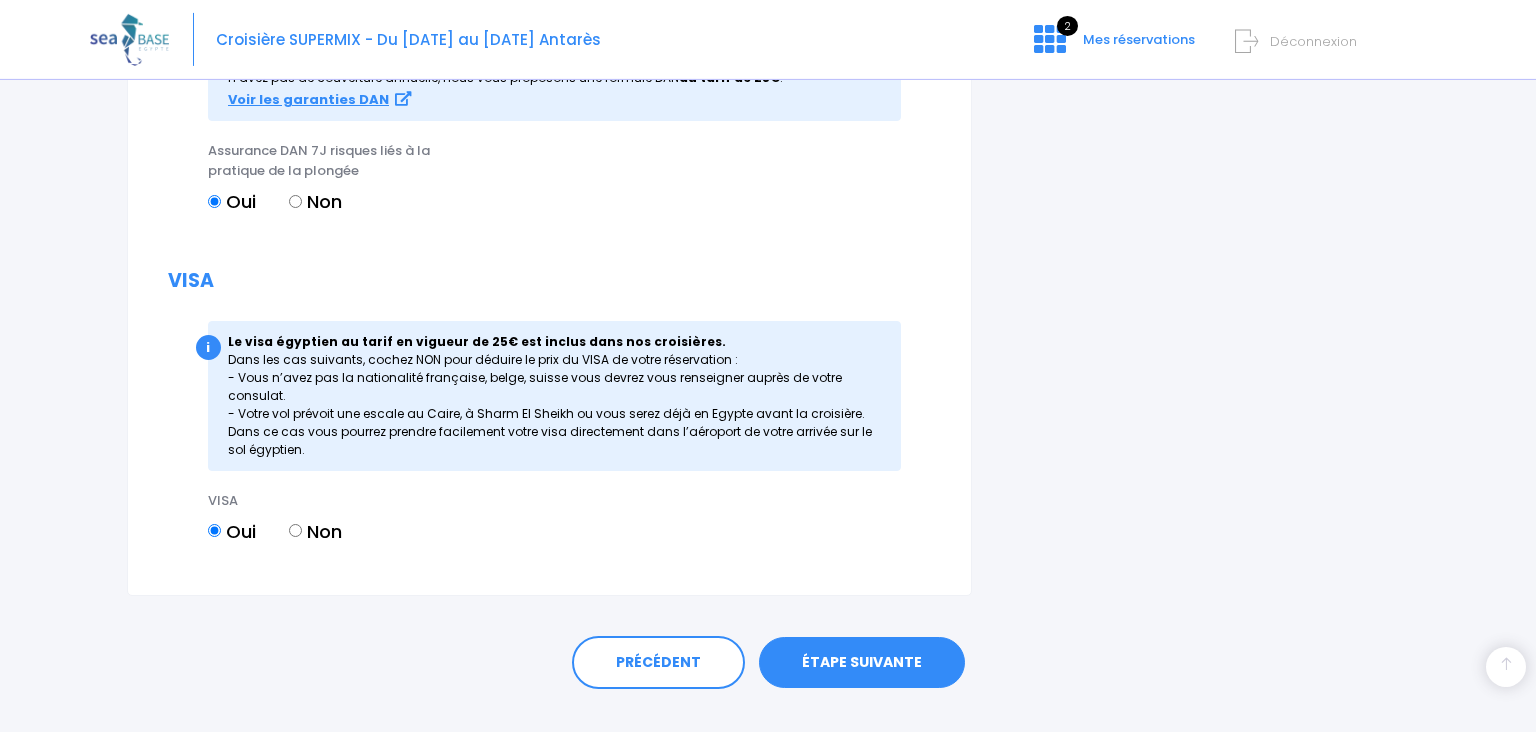 click on "ÉTAPE SUIVANTE" at bounding box center (862, 663) 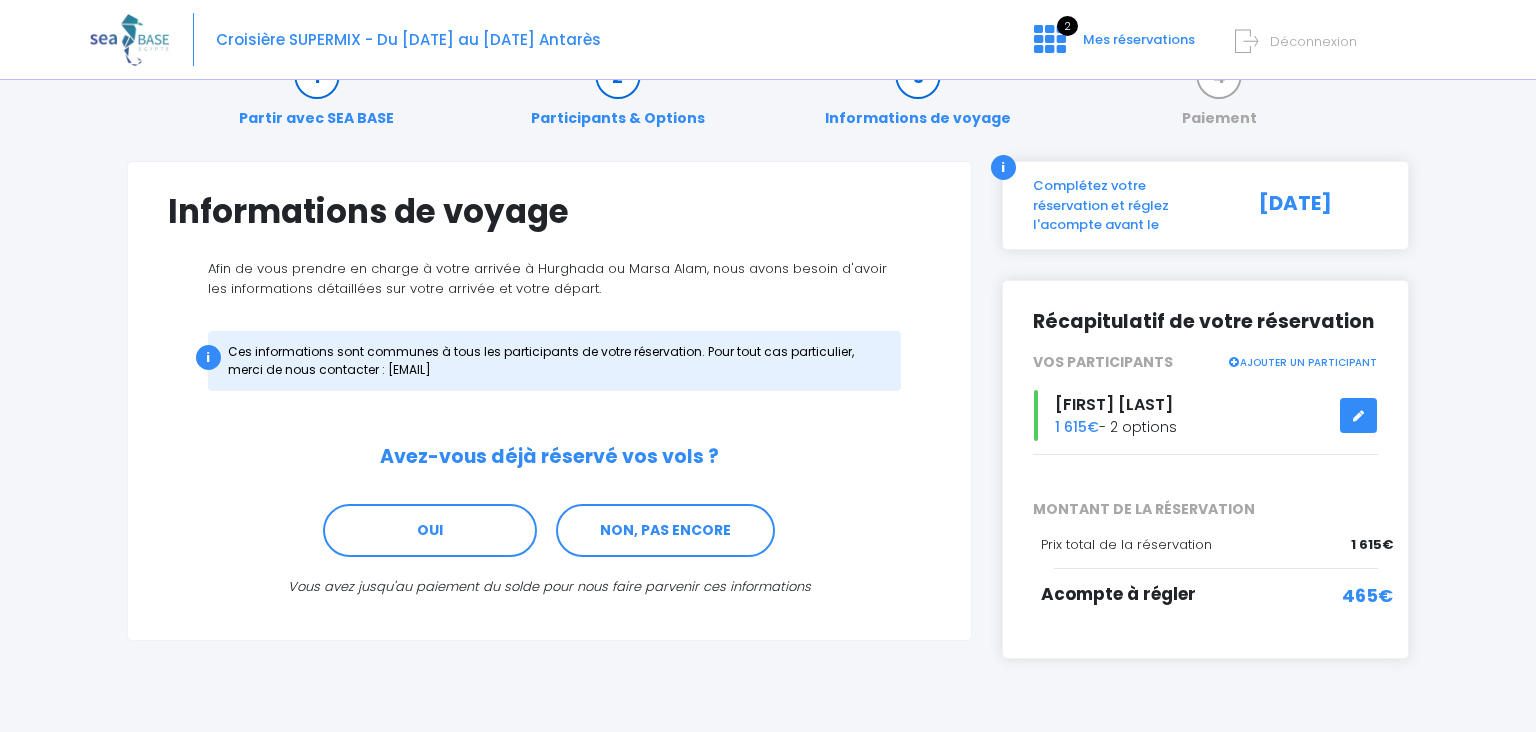 scroll, scrollTop: 89, scrollLeft: 0, axis: vertical 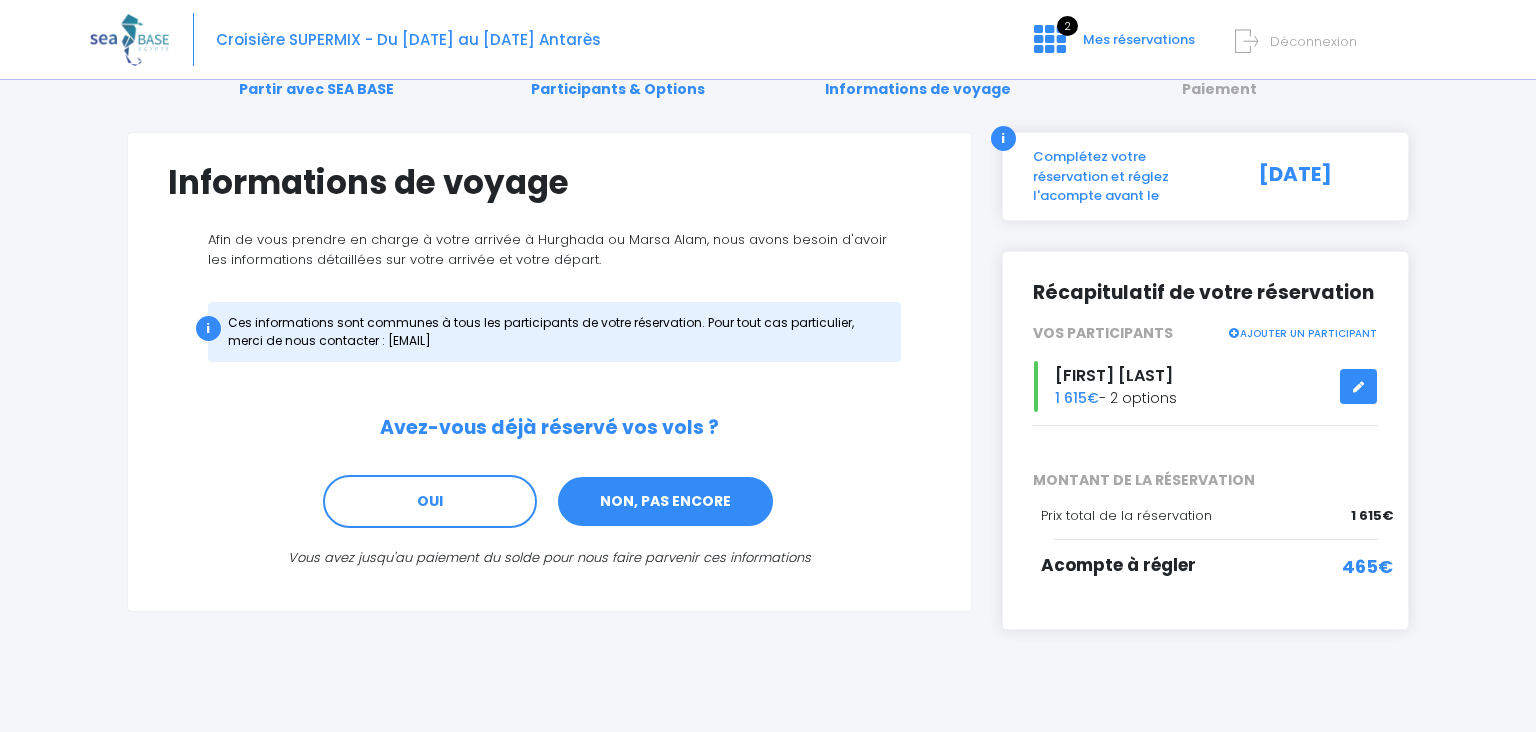 click on "NON, PAS ENCORE" at bounding box center [665, 502] 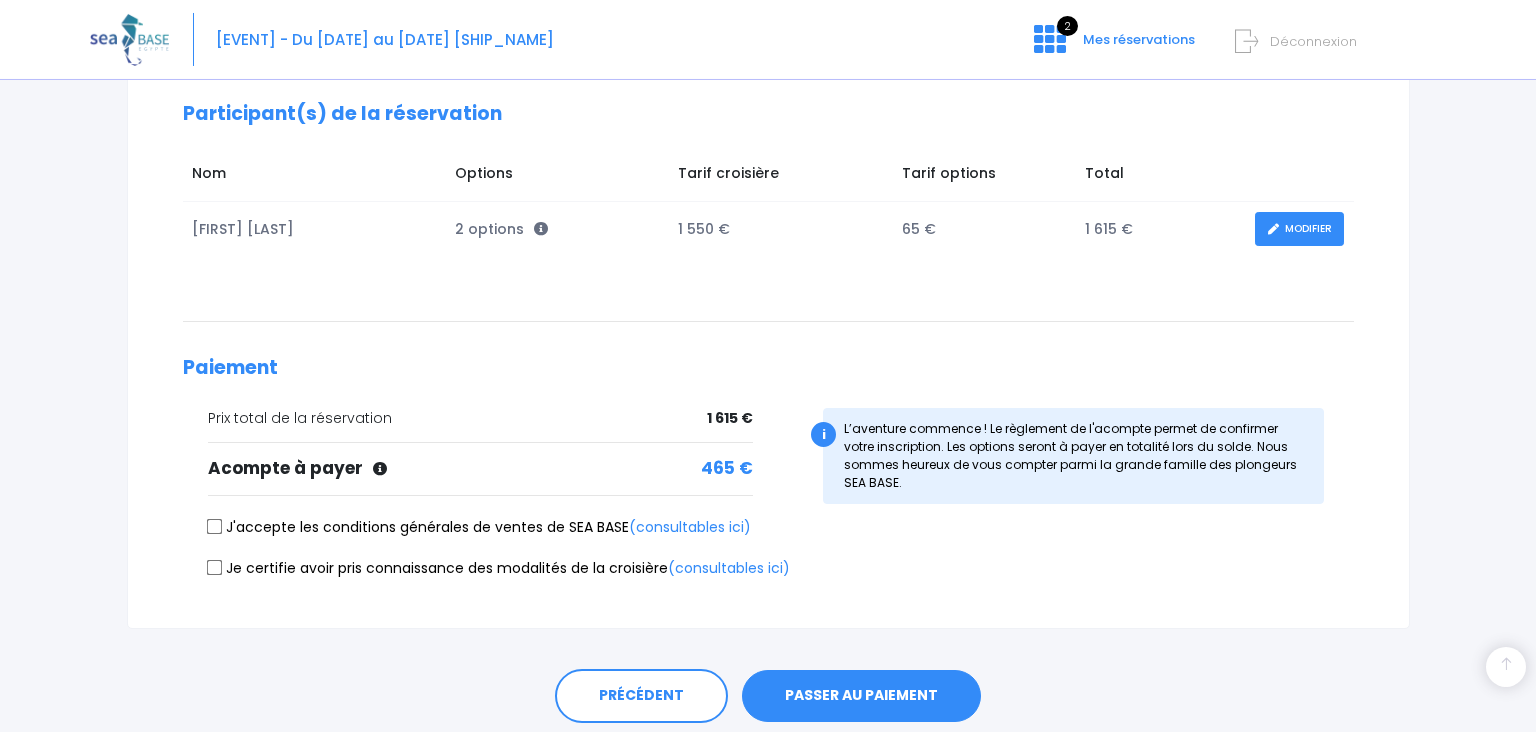 scroll, scrollTop: 340, scrollLeft: 0, axis: vertical 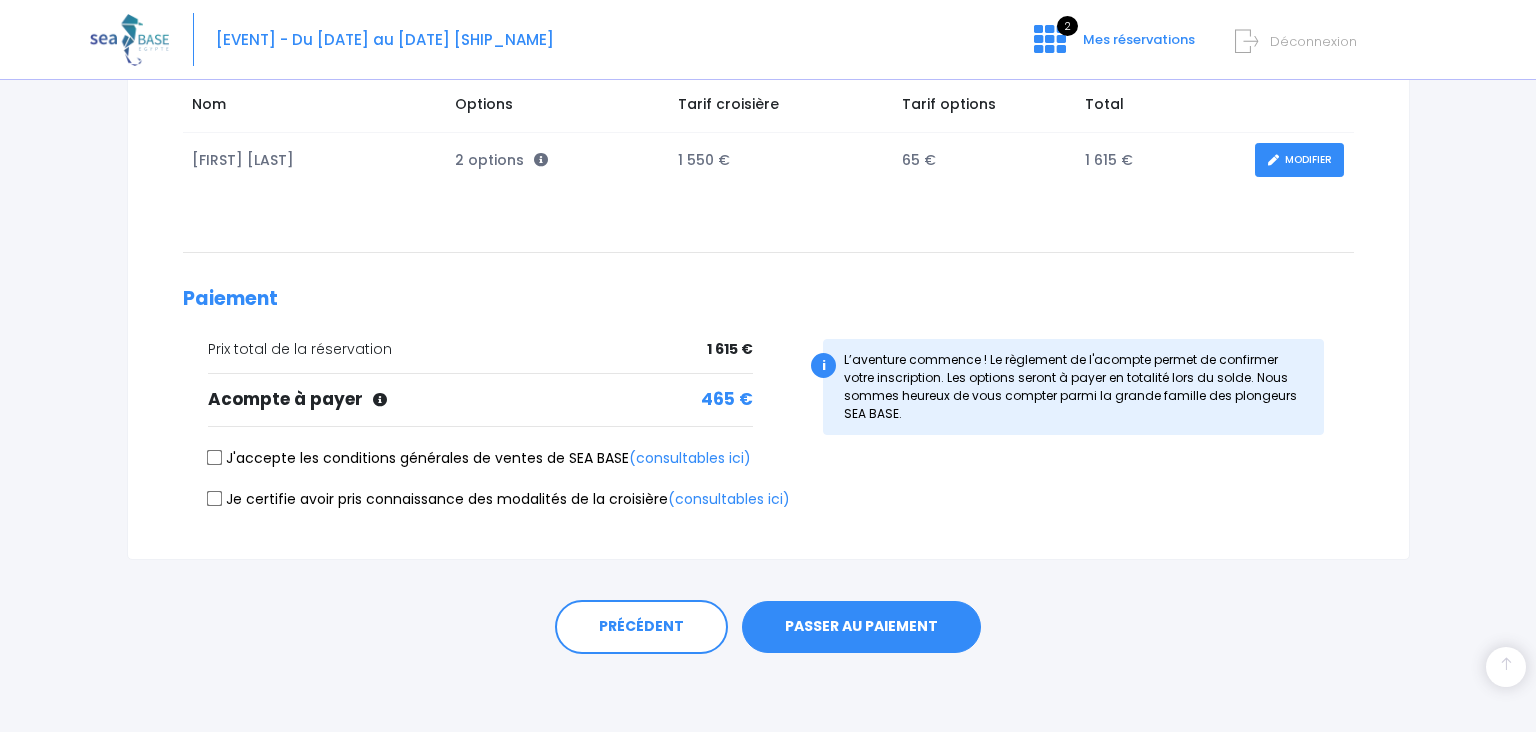 click on "J'accepte les conditions générales de ventes de SEA BASE  (consultables ici)" at bounding box center (214, 458) 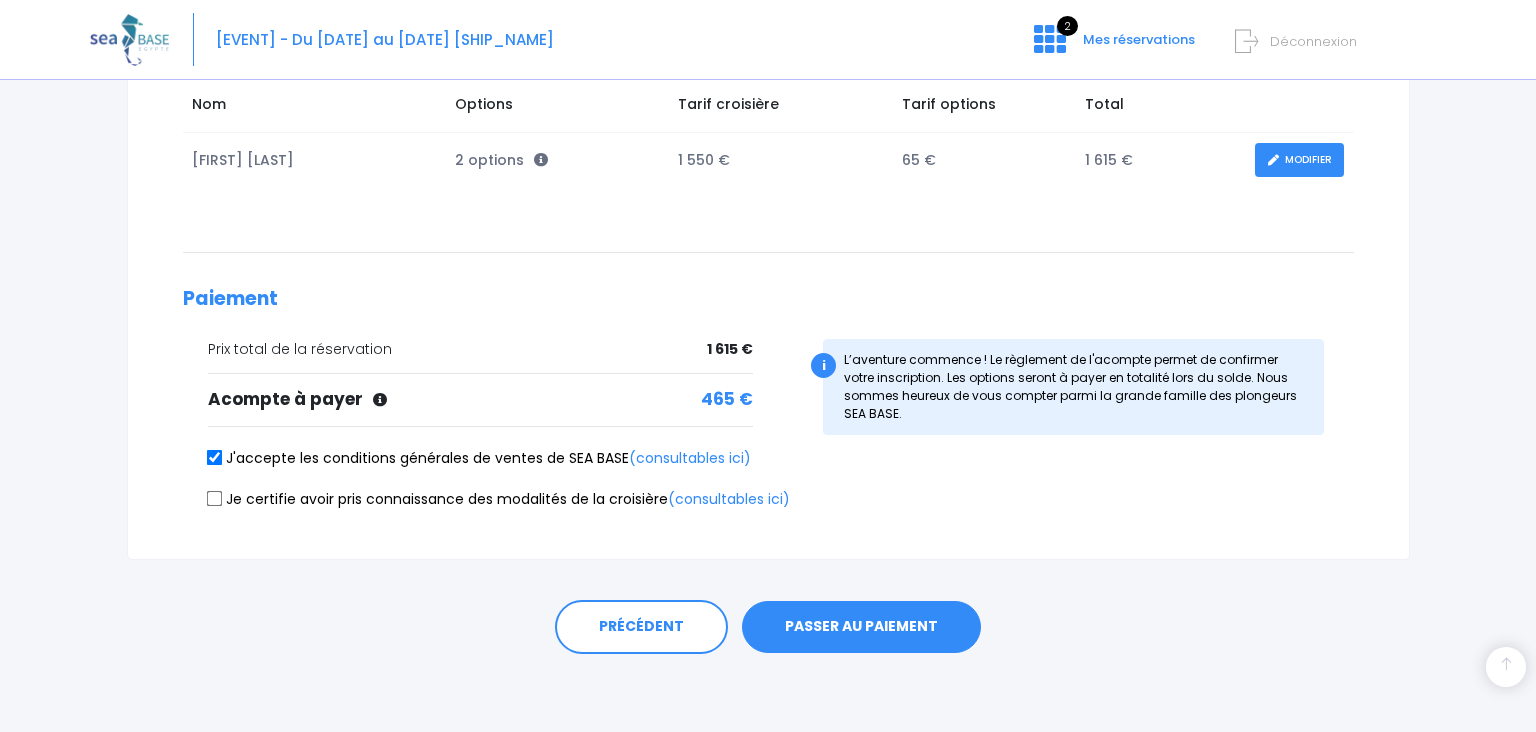 click on "Je certifie avoir pris connaissance des modalités de la croisière  (consultables ici)" at bounding box center (214, 498) 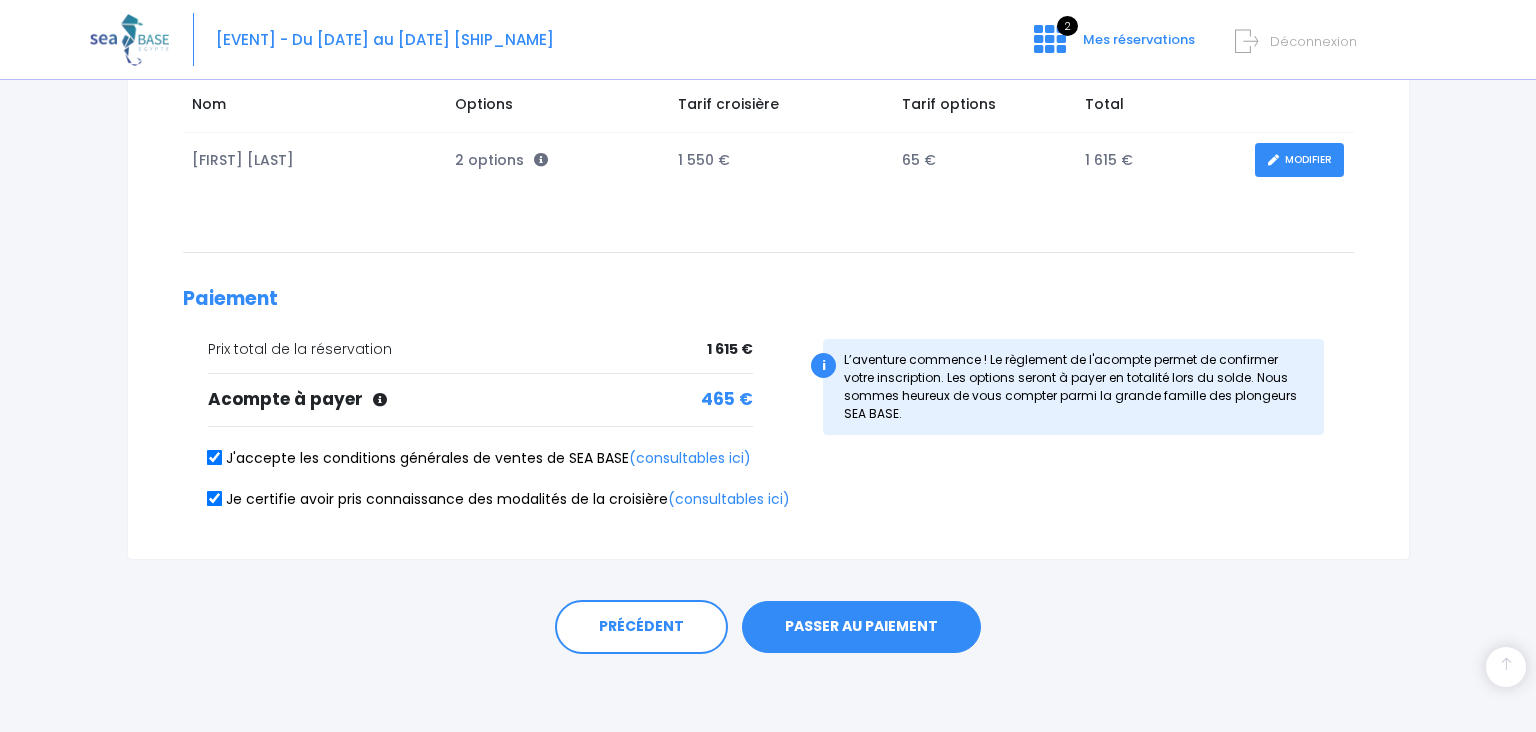click on "PASSER AU PAIEMENT" at bounding box center (861, 627) 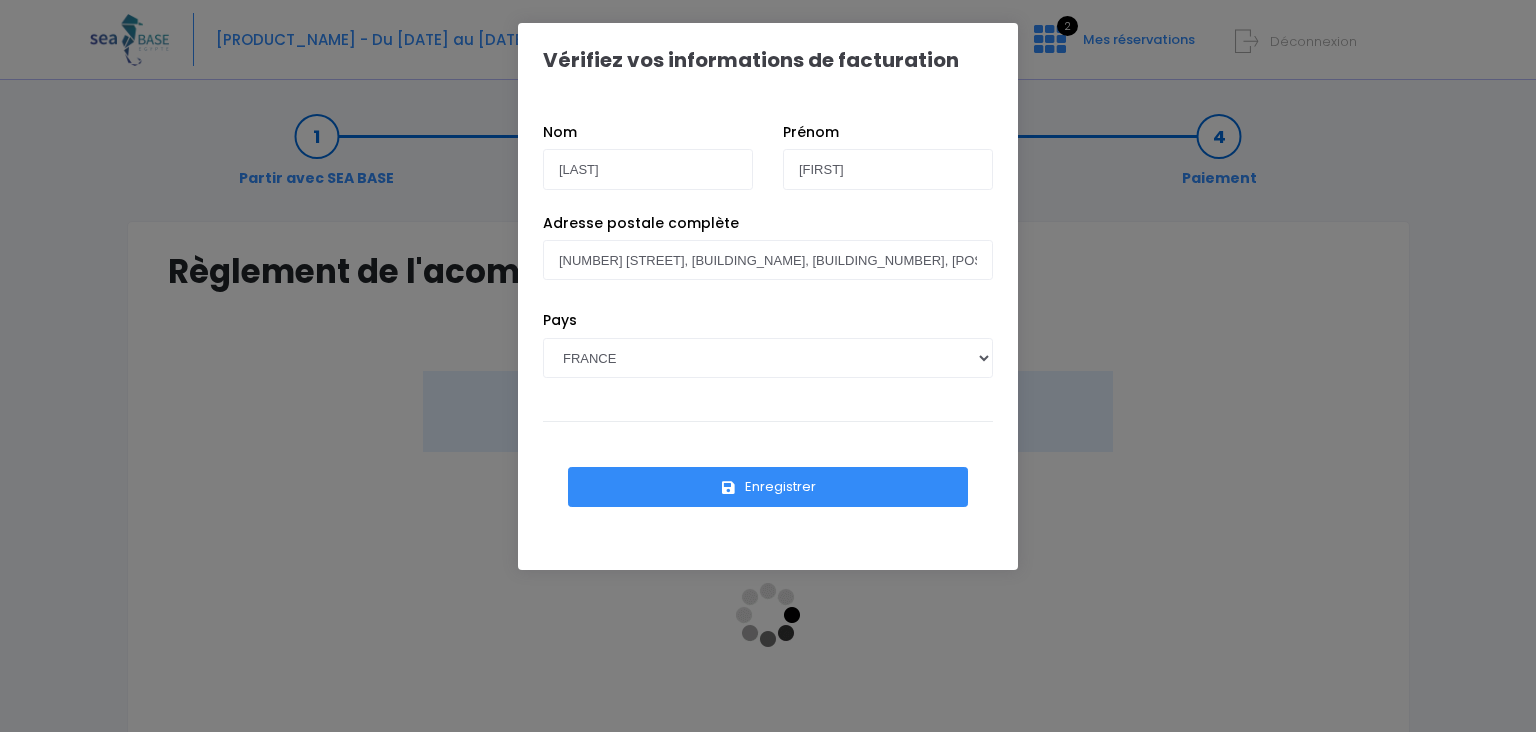 scroll, scrollTop: 0, scrollLeft: 0, axis: both 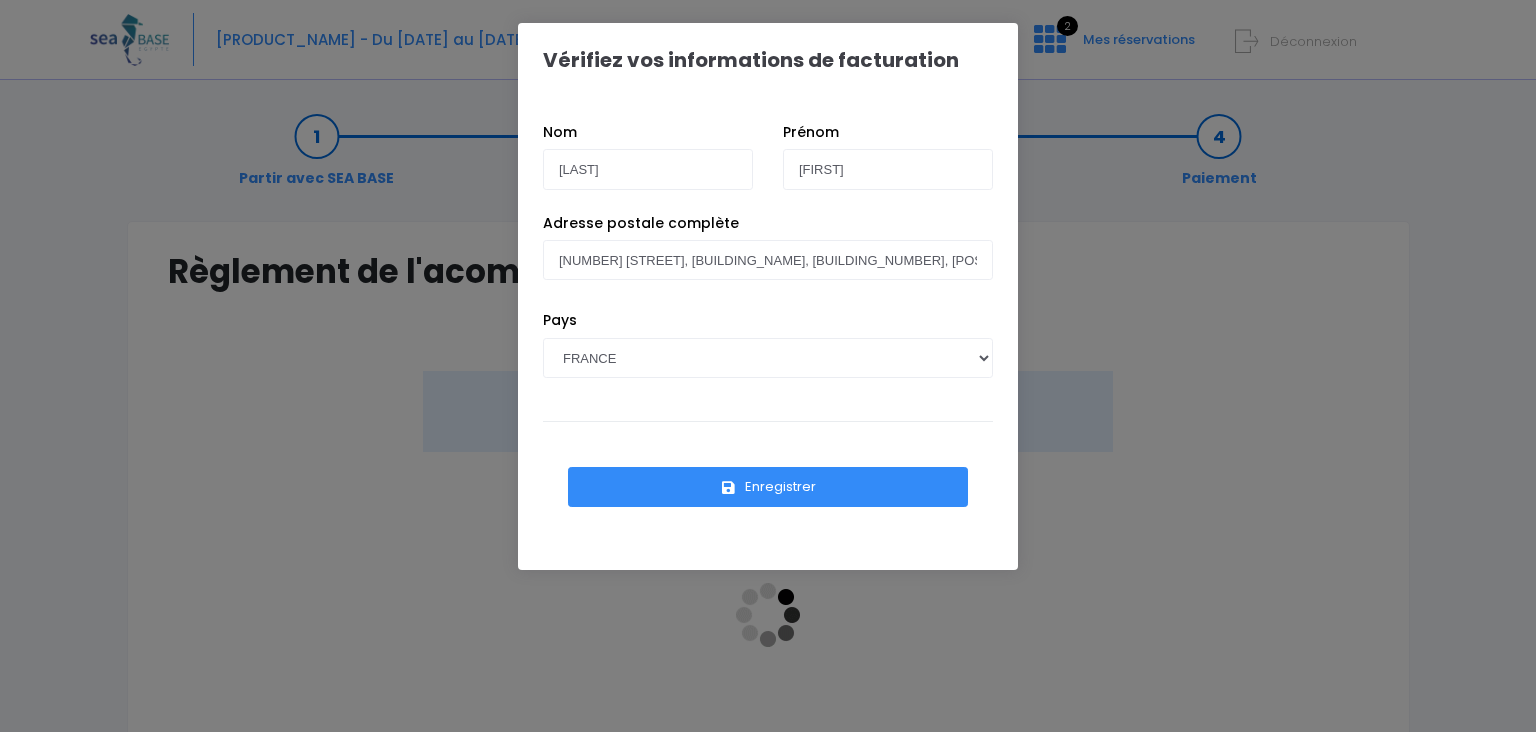 click on "Enregistrer" at bounding box center (768, 487) 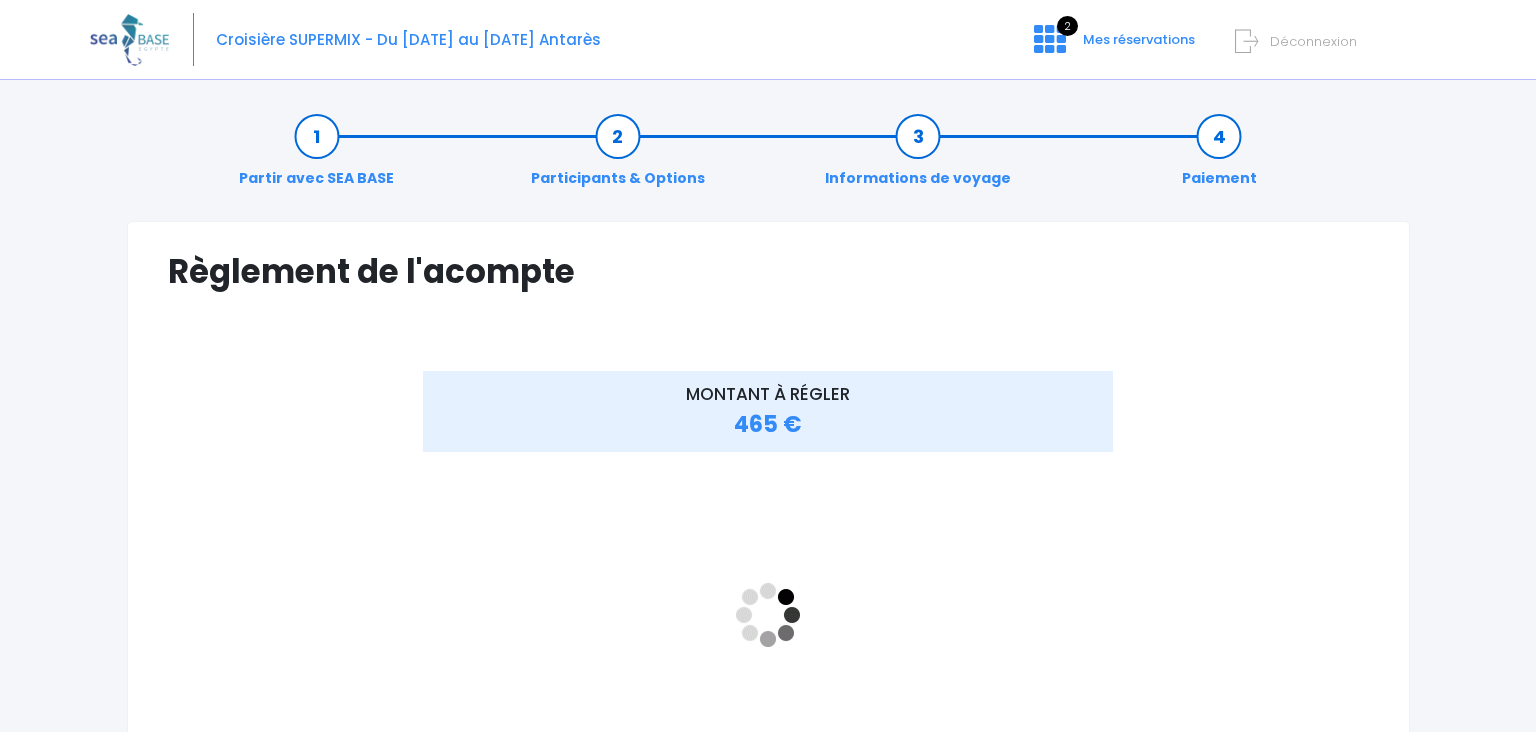 scroll, scrollTop: 0, scrollLeft: 0, axis: both 